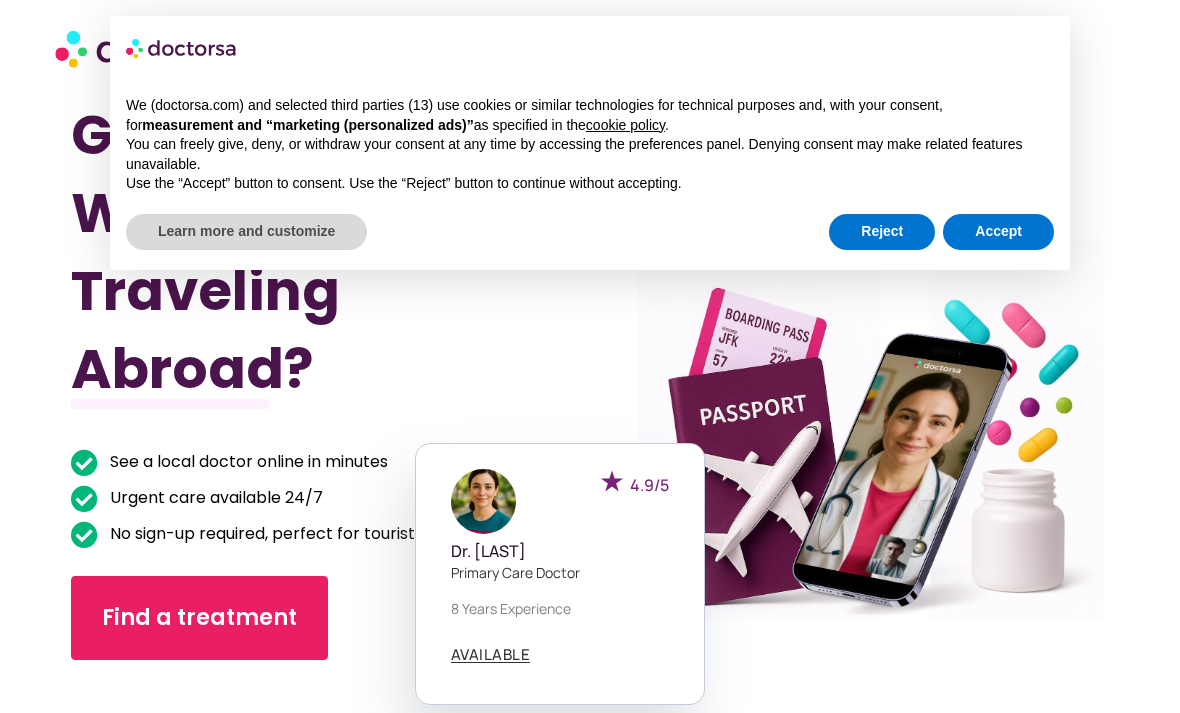 scroll, scrollTop: 0, scrollLeft: 0, axis: both 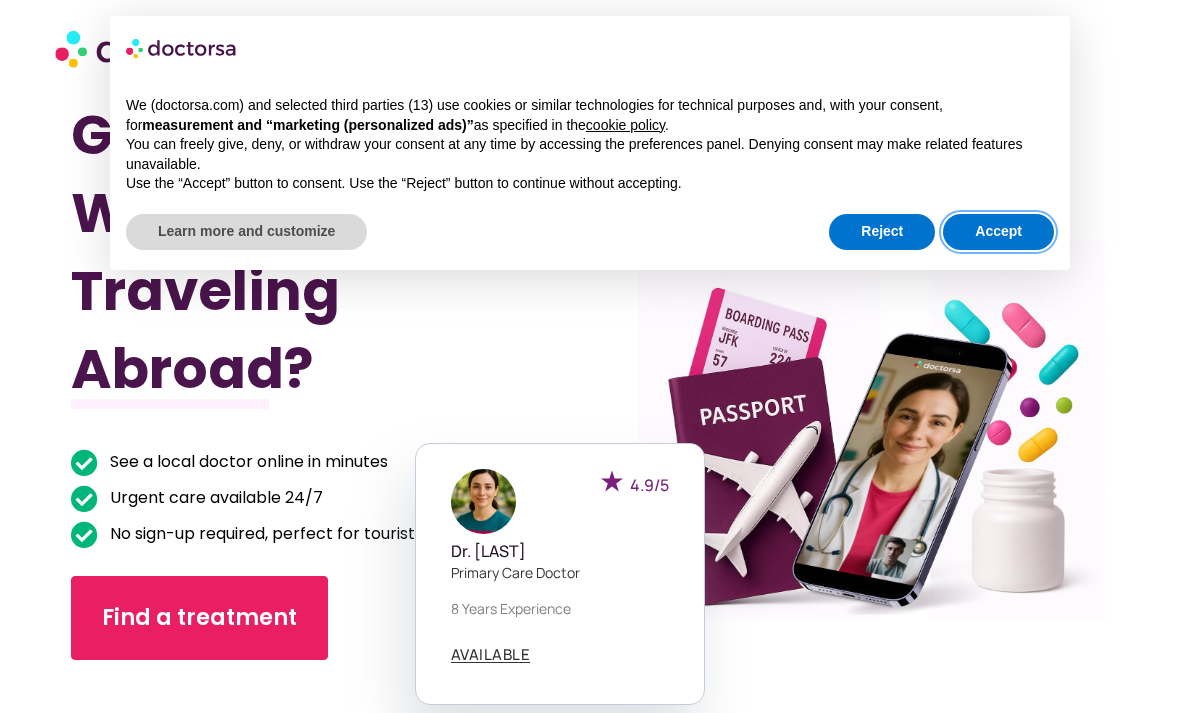 click on "Accept" at bounding box center (998, 232) 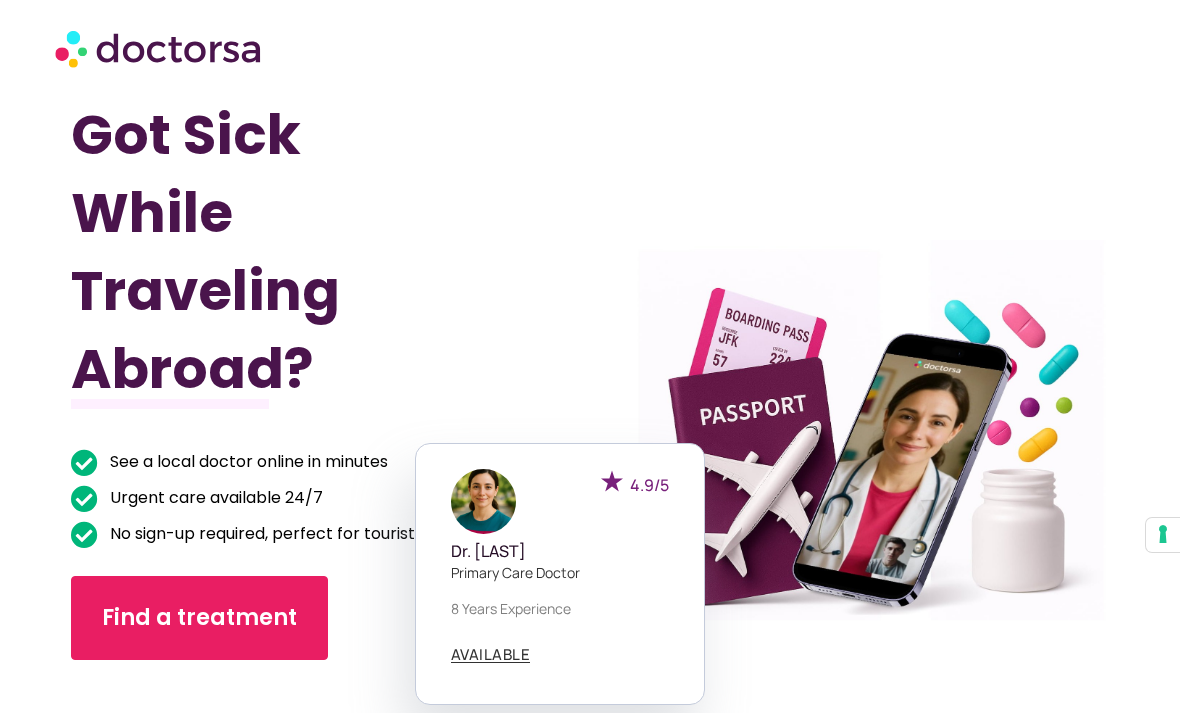 click on "Find a treatment" at bounding box center (199, 618) 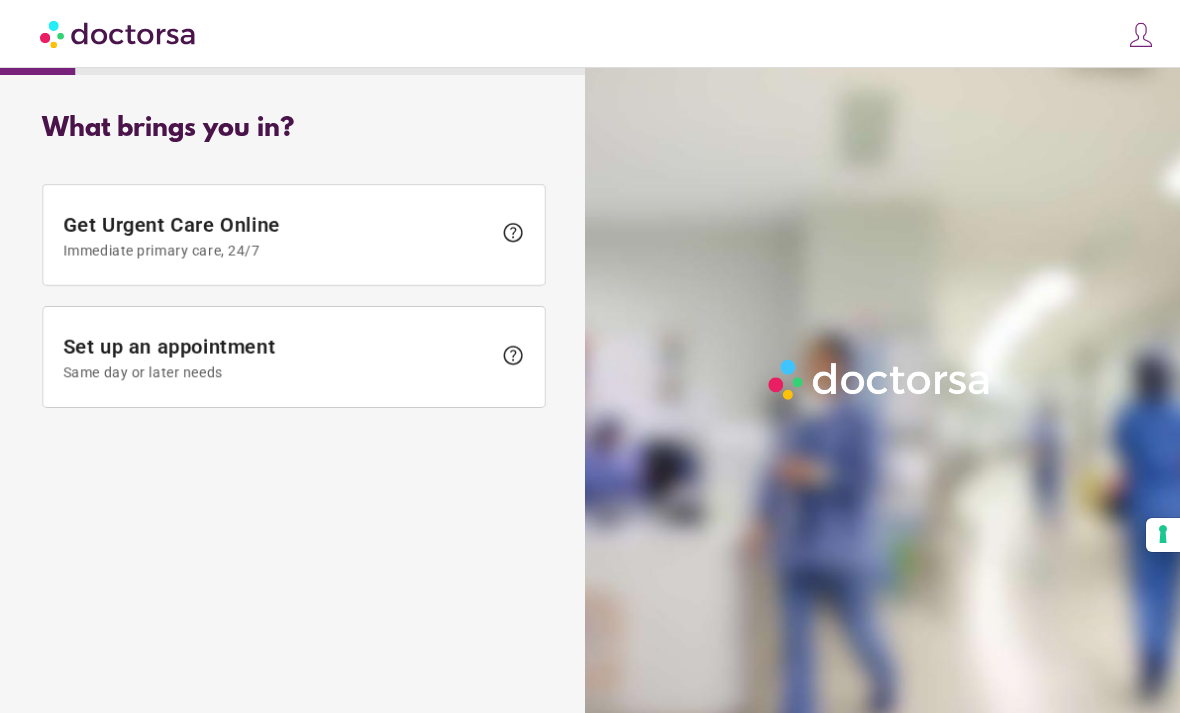 scroll, scrollTop: 0, scrollLeft: 0, axis: both 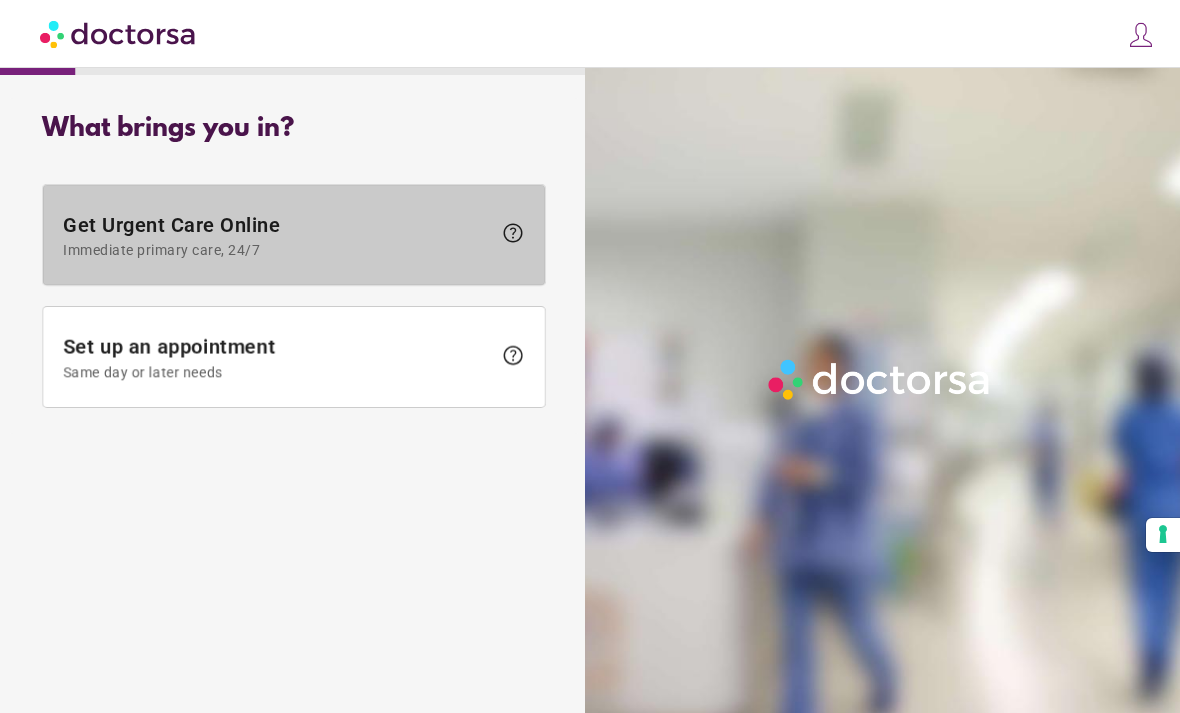 click on "Immediate primary care, 24/7" at bounding box center (277, 250) 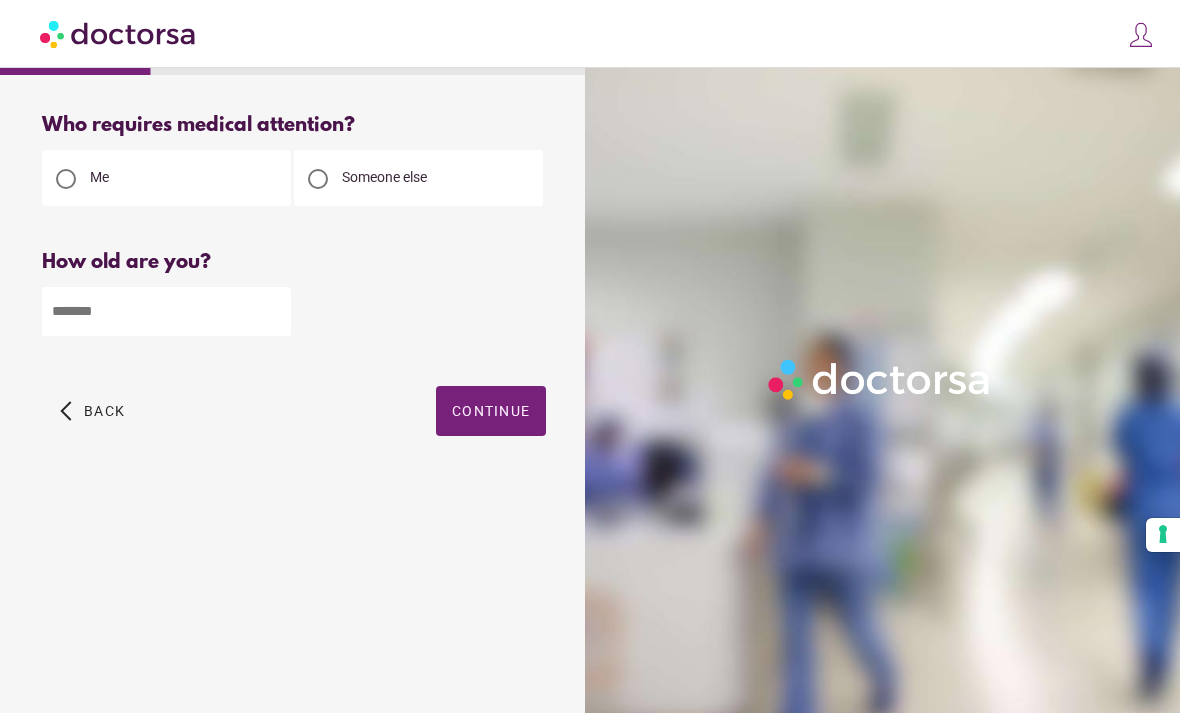 click at bounding box center [166, 311] 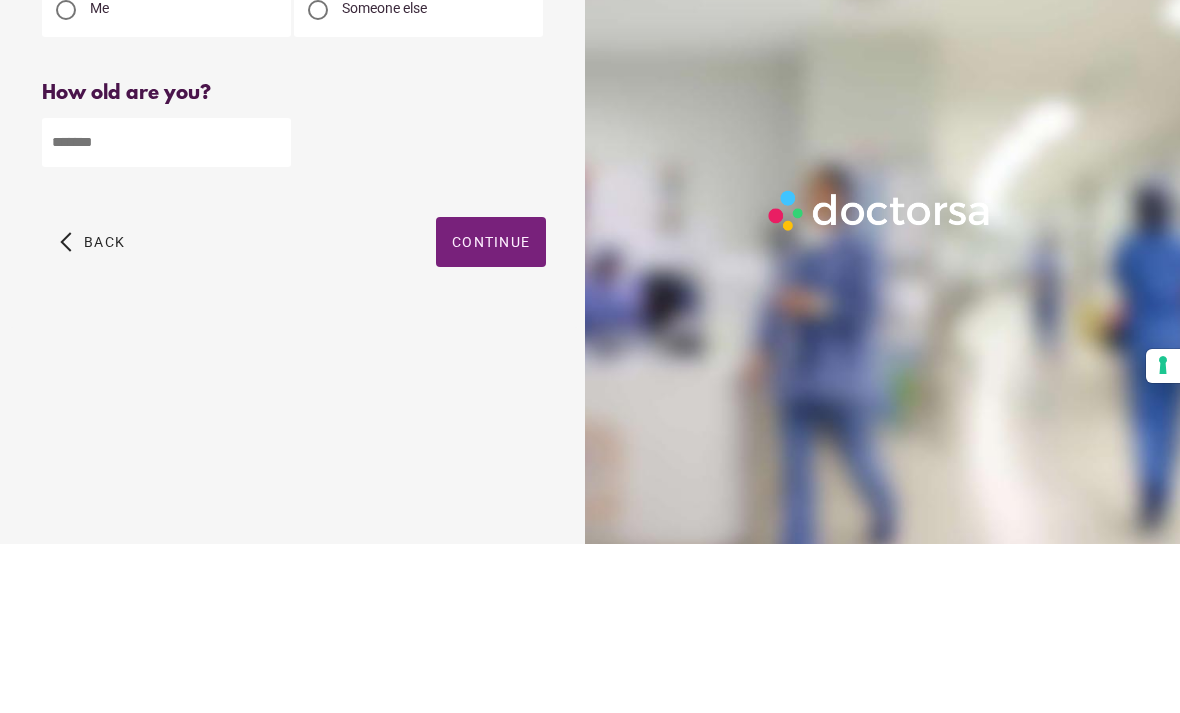 type on "**" 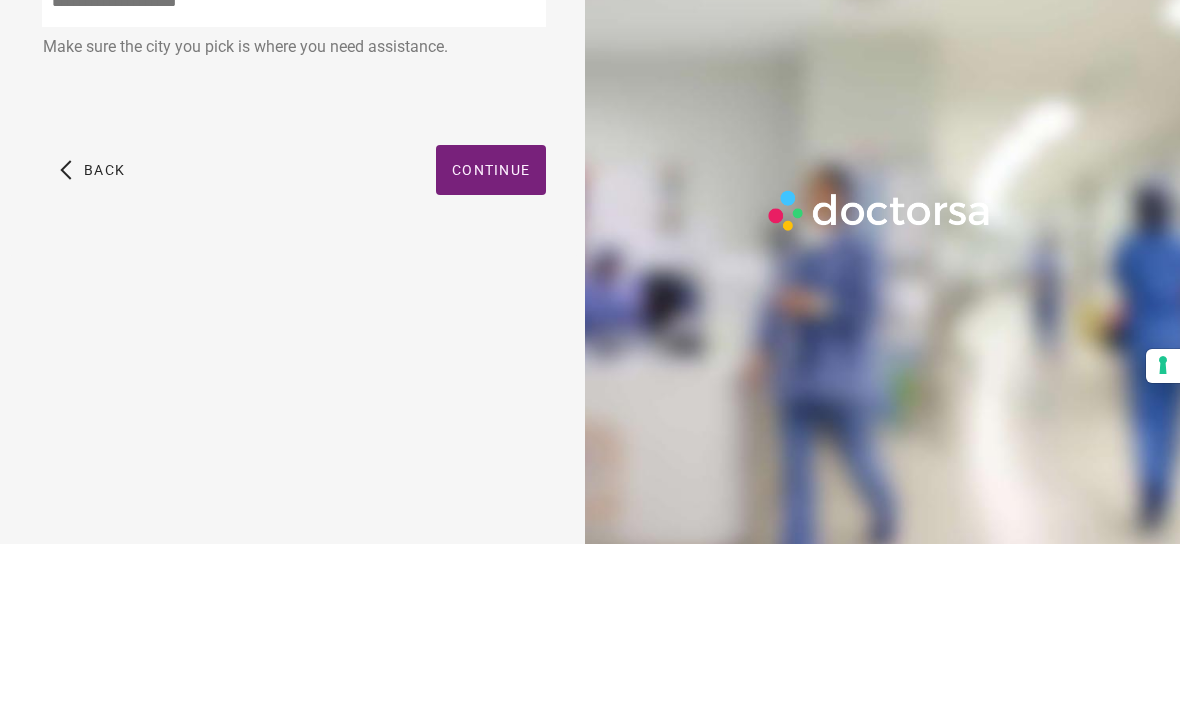 scroll, scrollTop: 64, scrollLeft: 0, axis: vertical 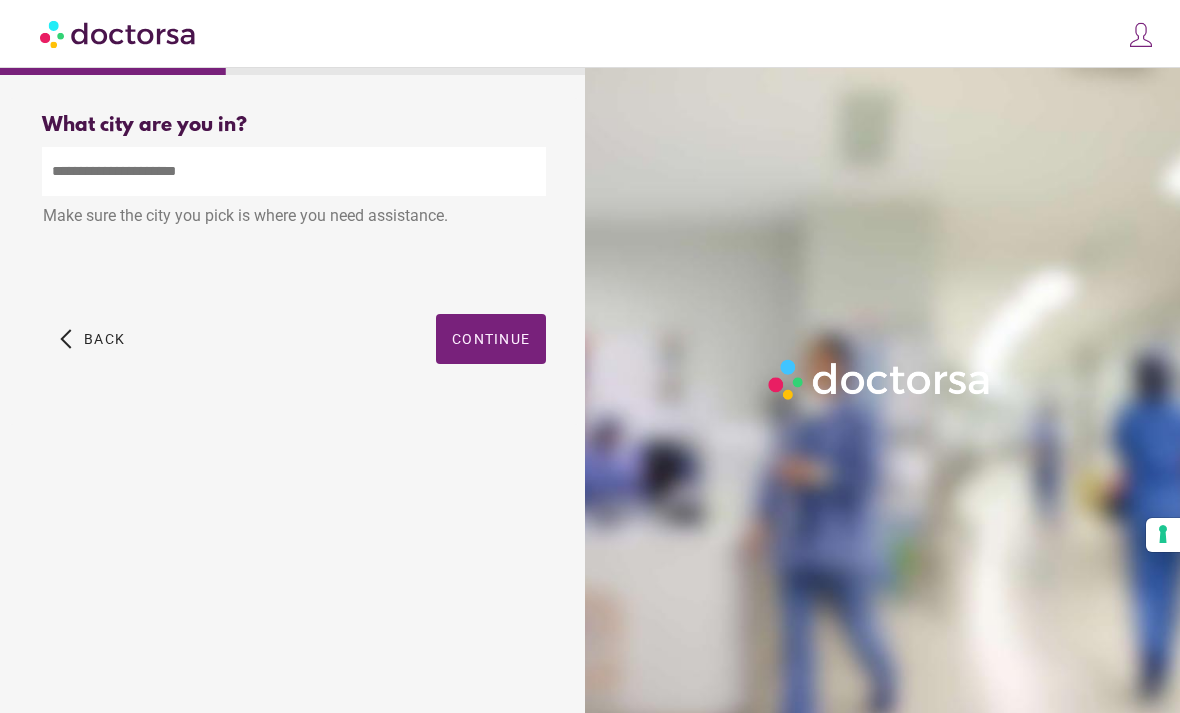 click at bounding box center (92, 339) 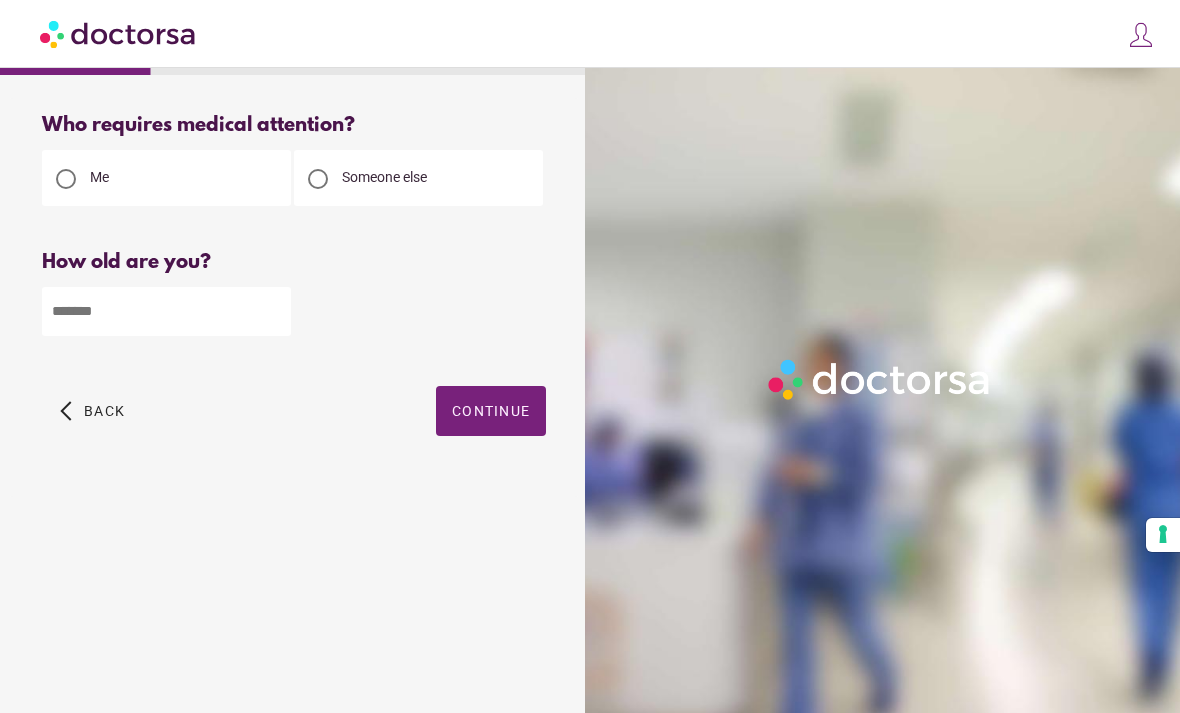 click at bounding box center [92, 411] 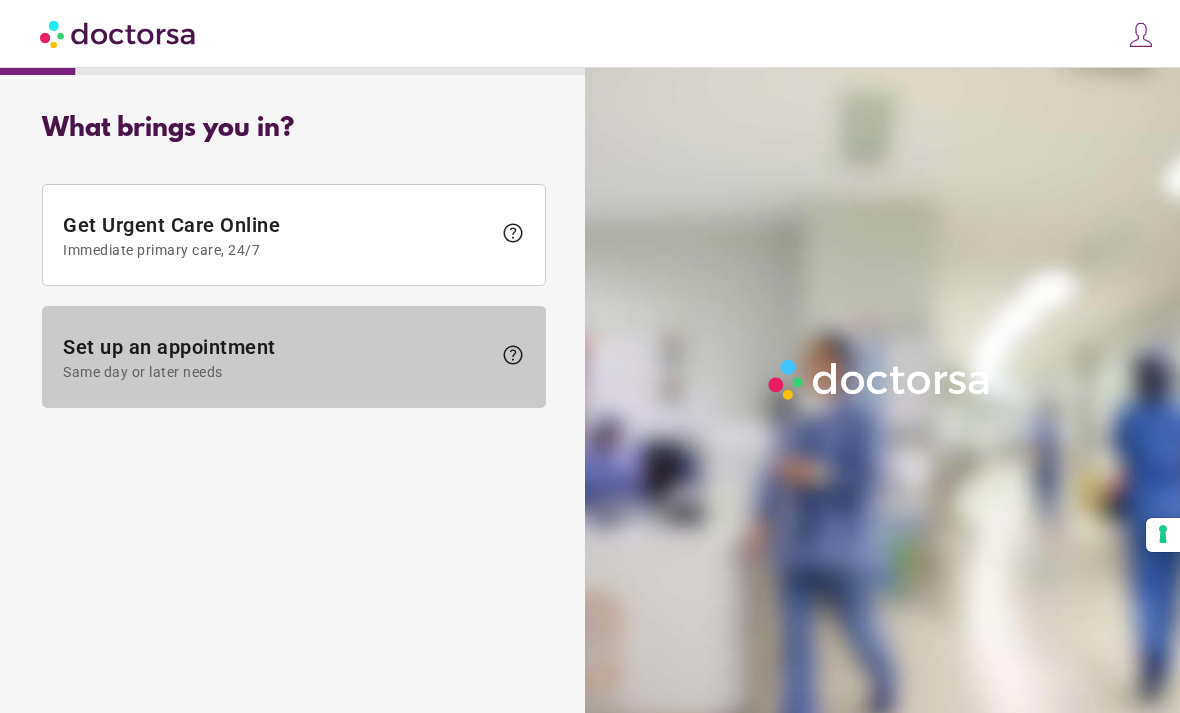 click on "What brings you in?
Get Urgent Care Online
Immediate primary care, 24/7
help
Set up an appointment
Same day or later needs
help help" at bounding box center (294, 382) 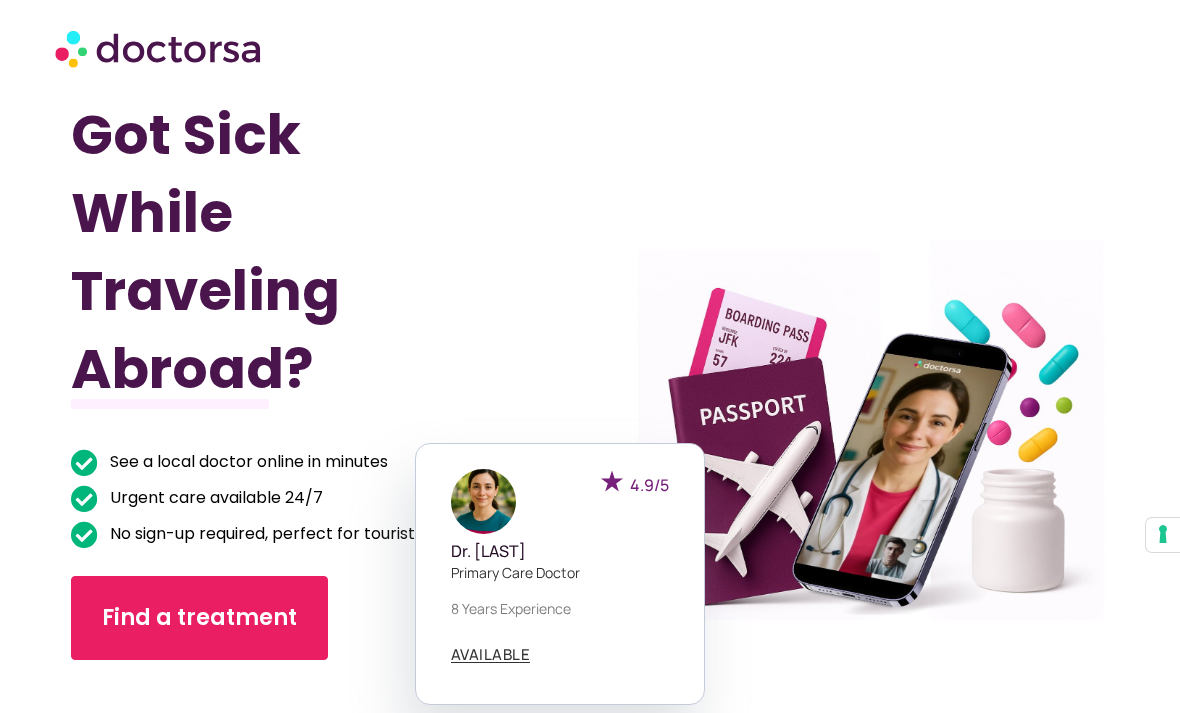 scroll, scrollTop: 107, scrollLeft: 0, axis: vertical 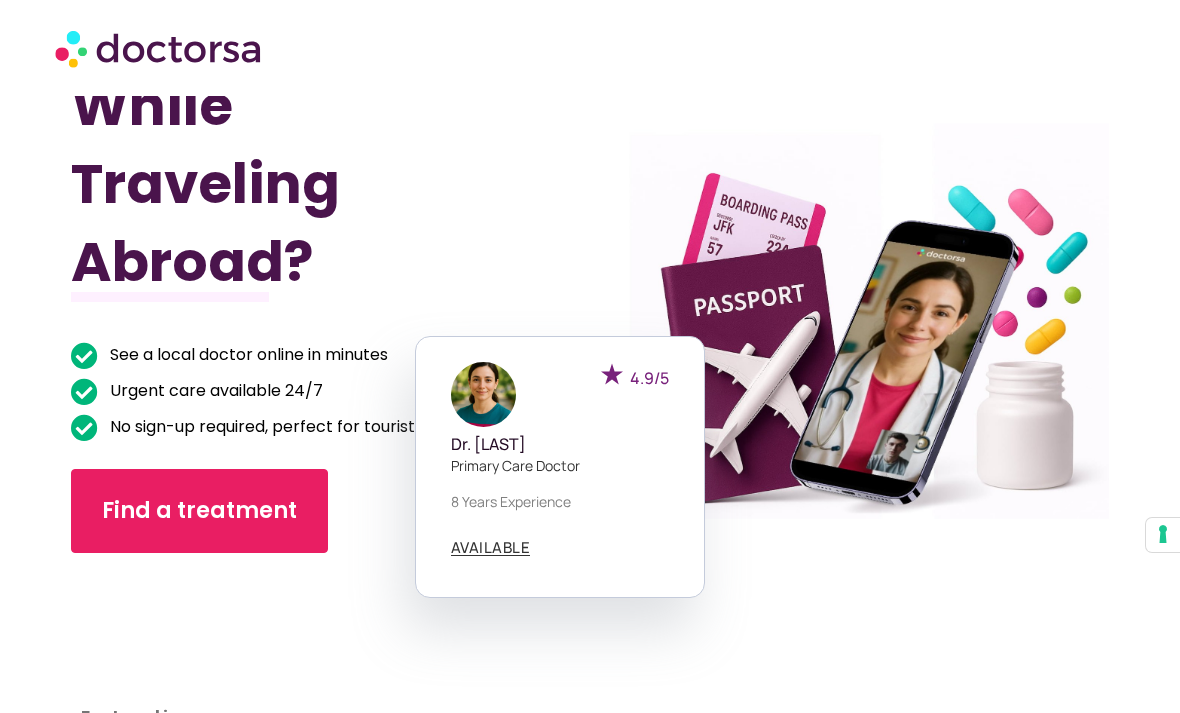 click on "Find a treatment" at bounding box center (199, 511) 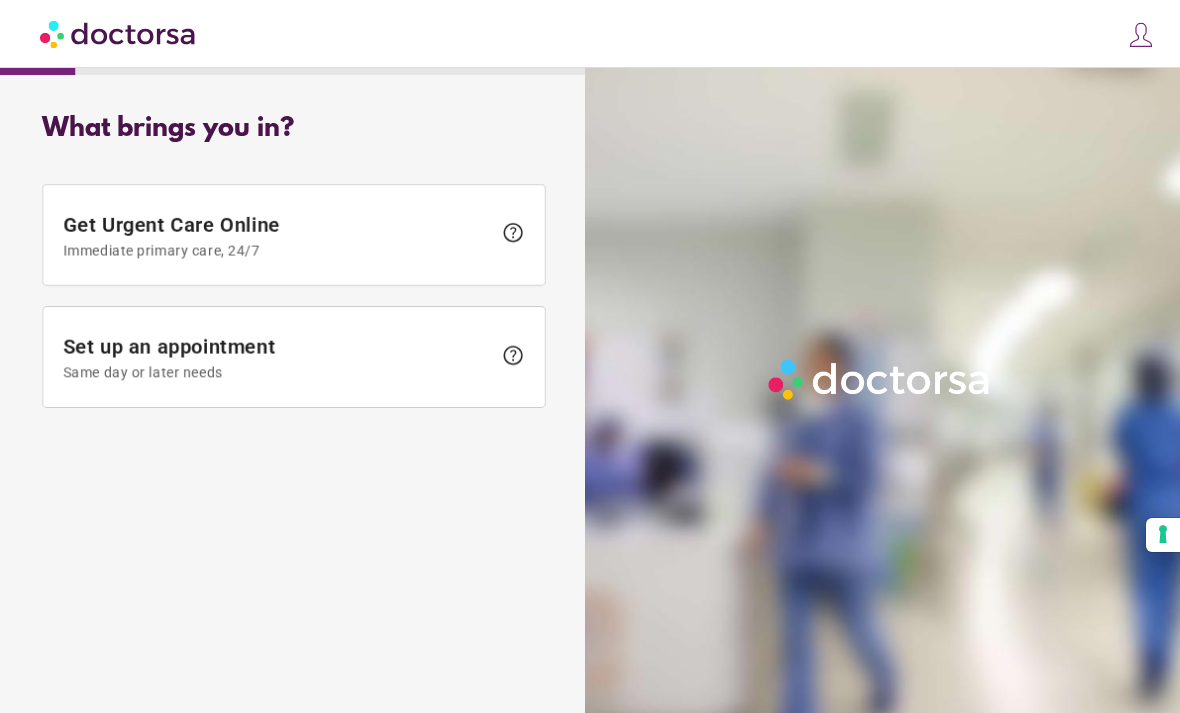 scroll, scrollTop: 0, scrollLeft: 0, axis: both 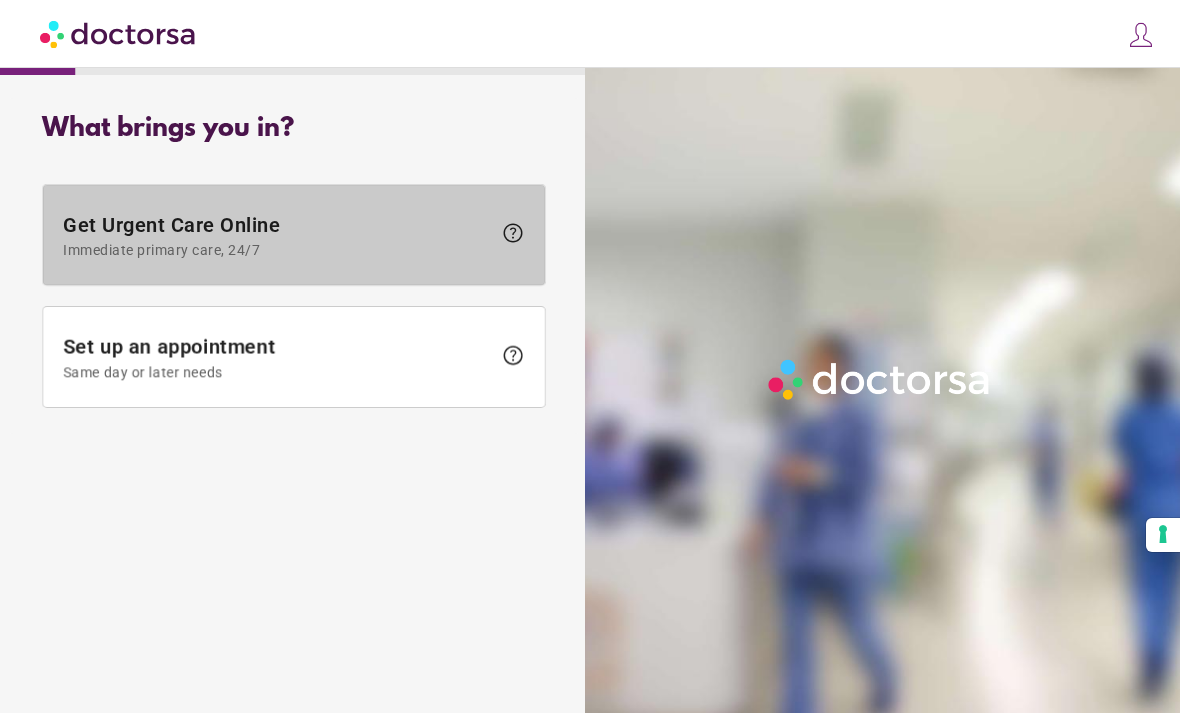 click on "Get Urgent Care Online
Immediate primary care, 24/7" at bounding box center (277, 235) 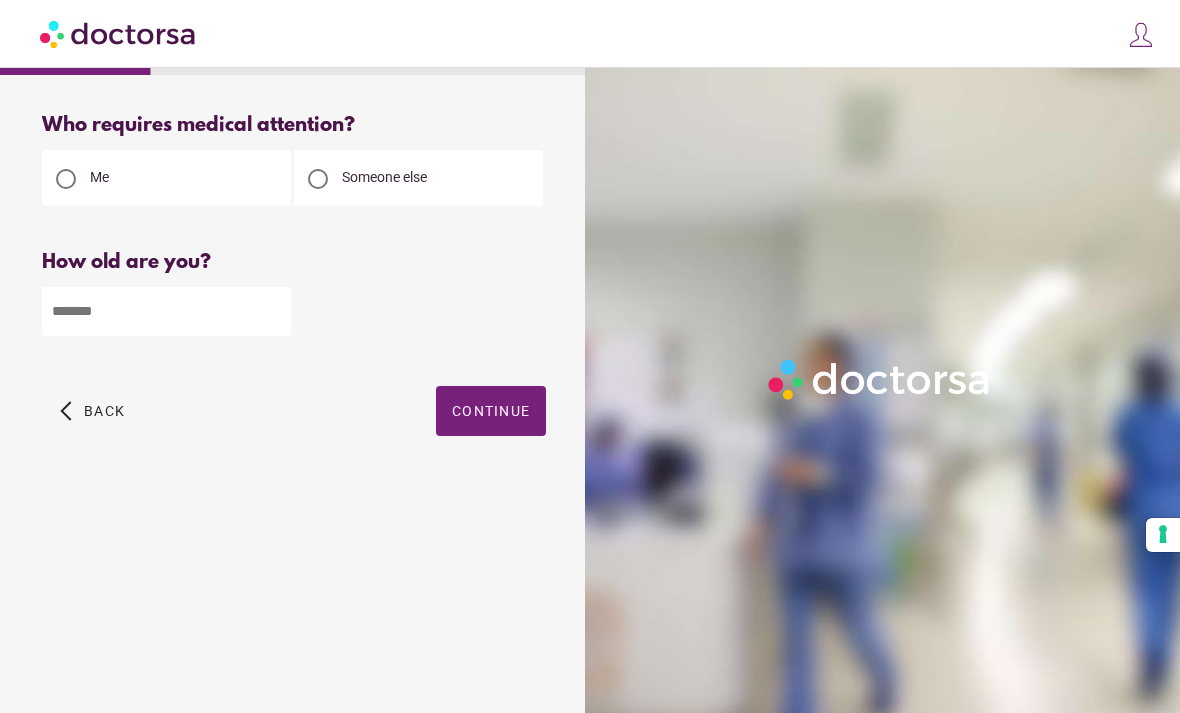 click at bounding box center (166, 311) 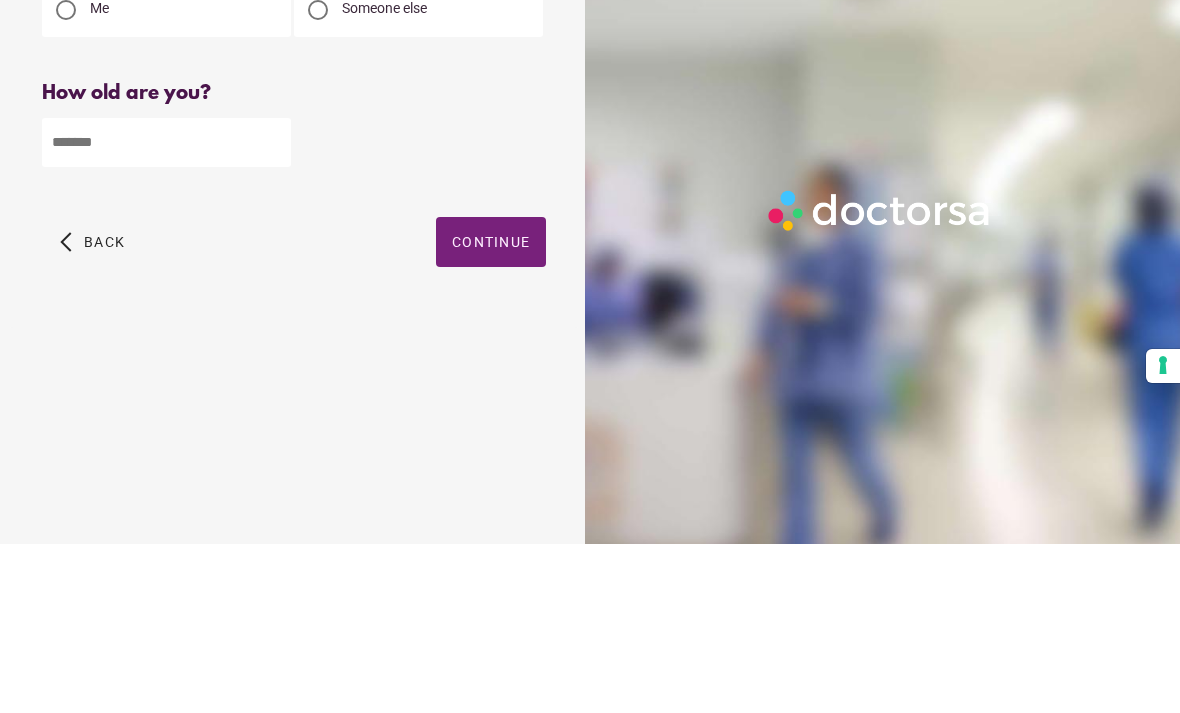type on "**" 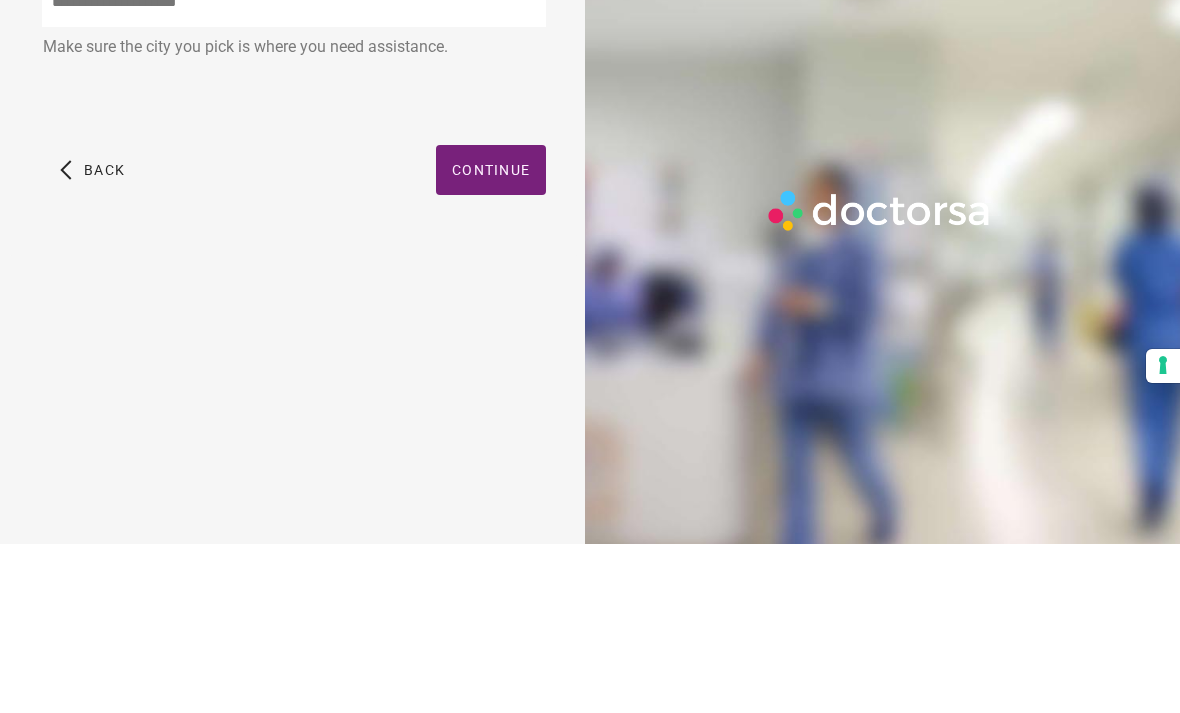 scroll, scrollTop: 64, scrollLeft: 0, axis: vertical 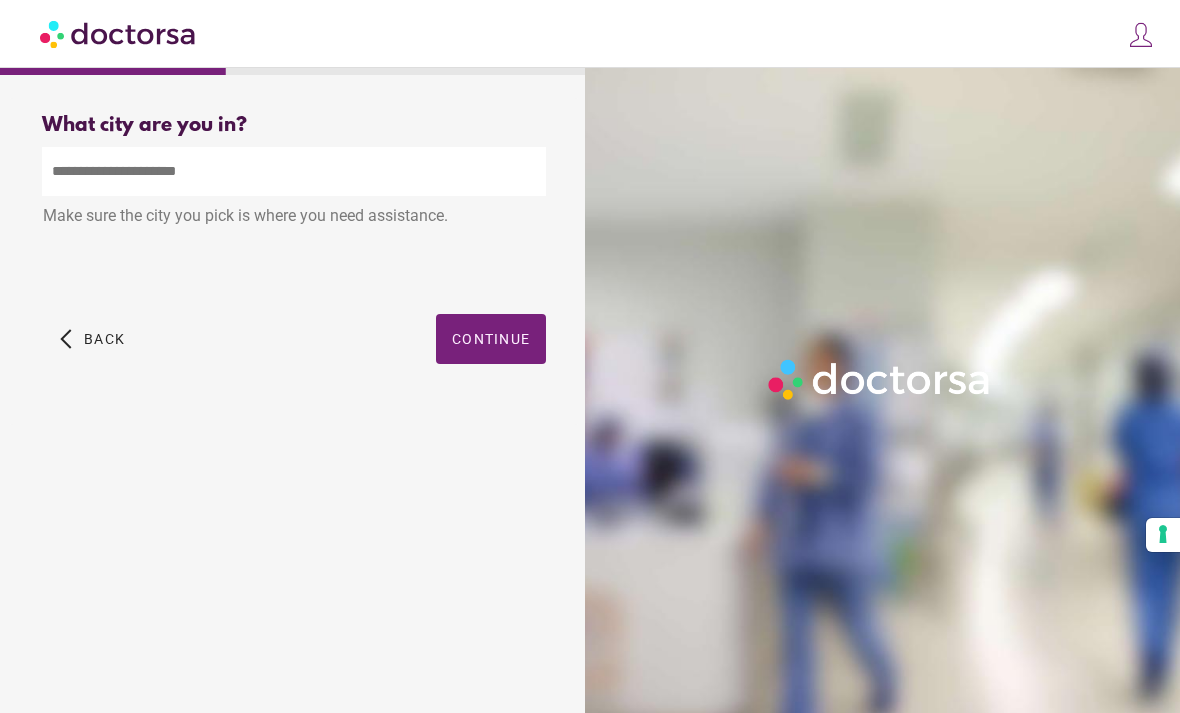 click at bounding box center (294, 171) 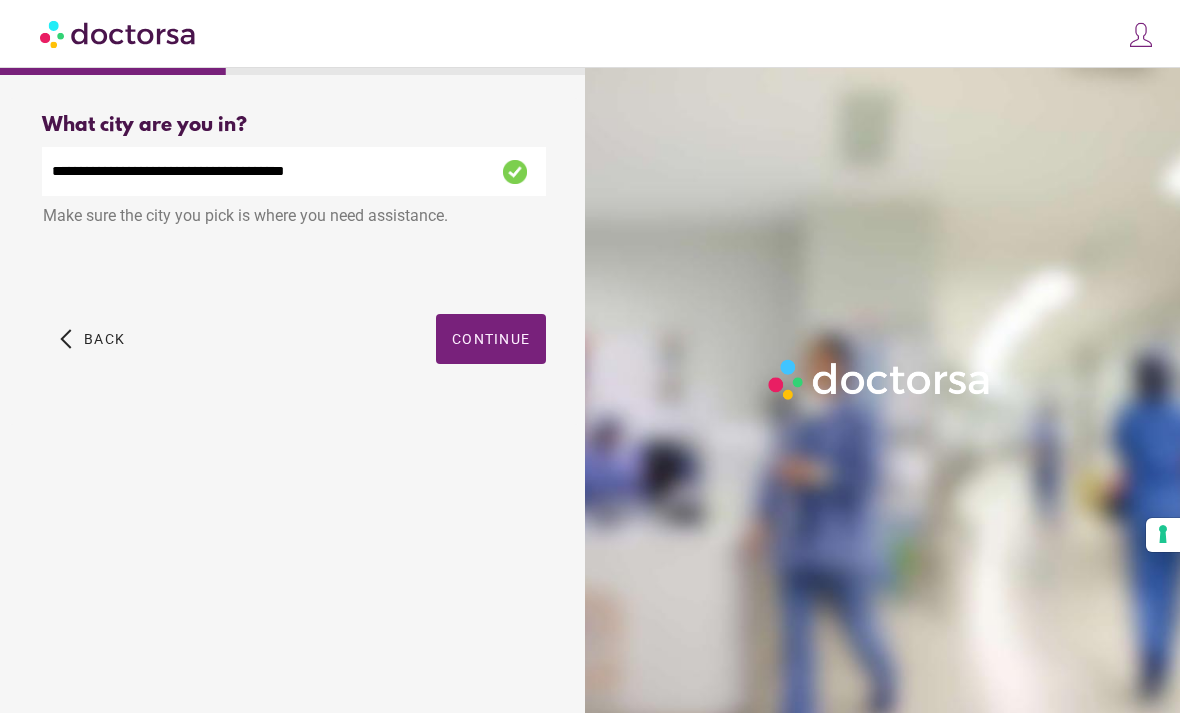 scroll, scrollTop: 8, scrollLeft: 0, axis: vertical 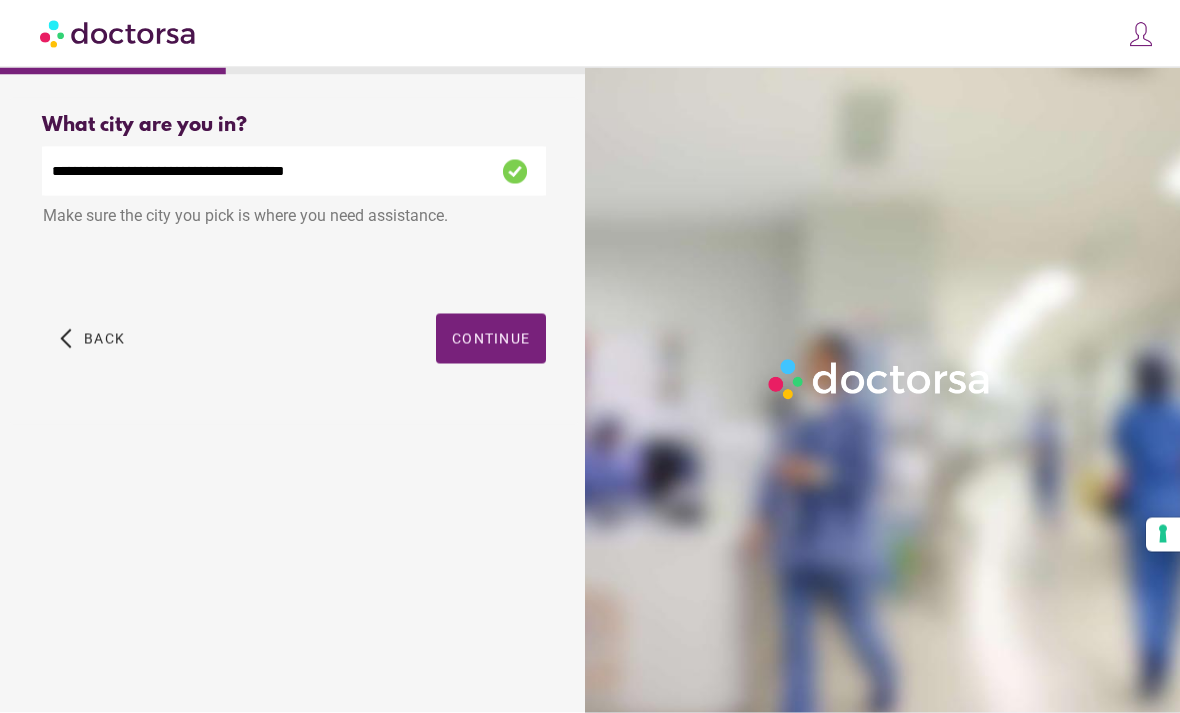 click on "**********" at bounding box center (294, 171) 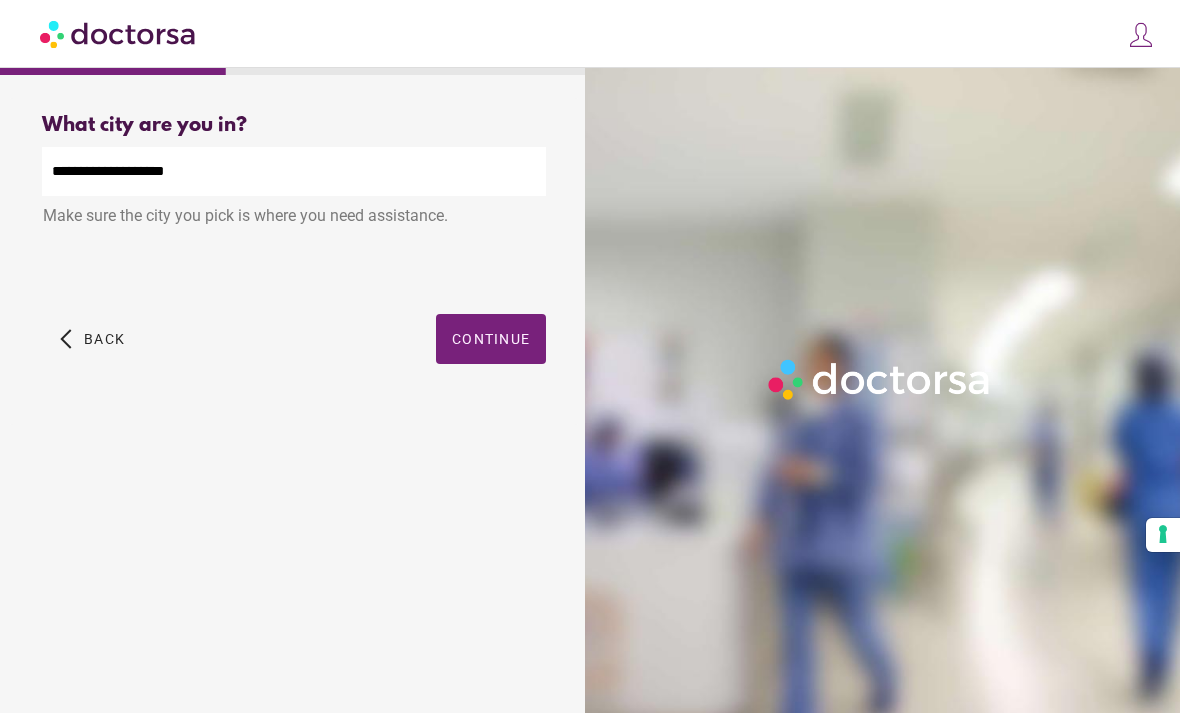 type on "**********" 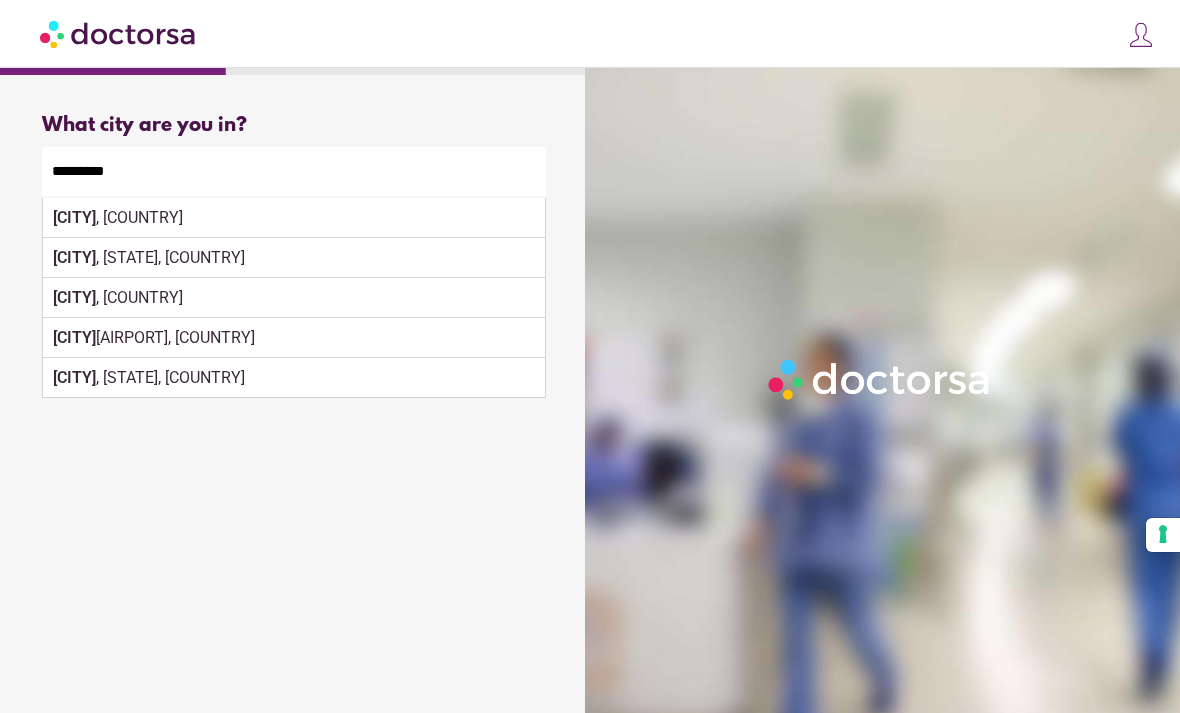 click on "Amsterdam , Netherlands" at bounding box center (294, 218) 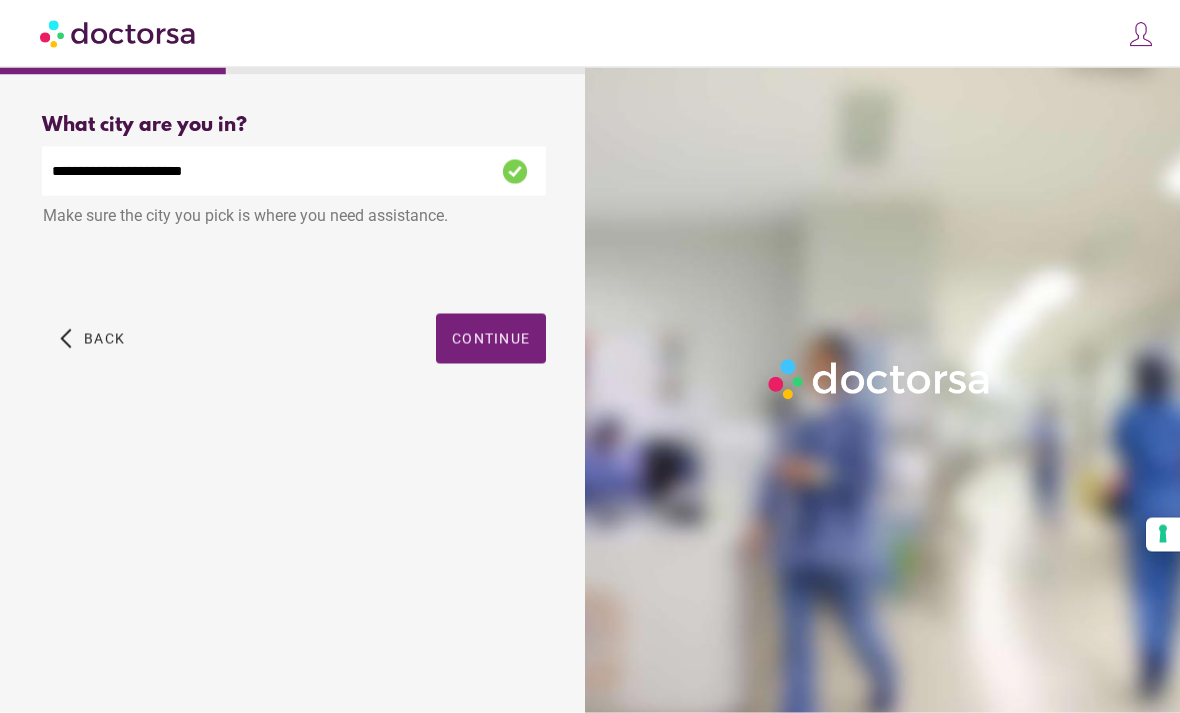 click at bounding box center [491, 339] 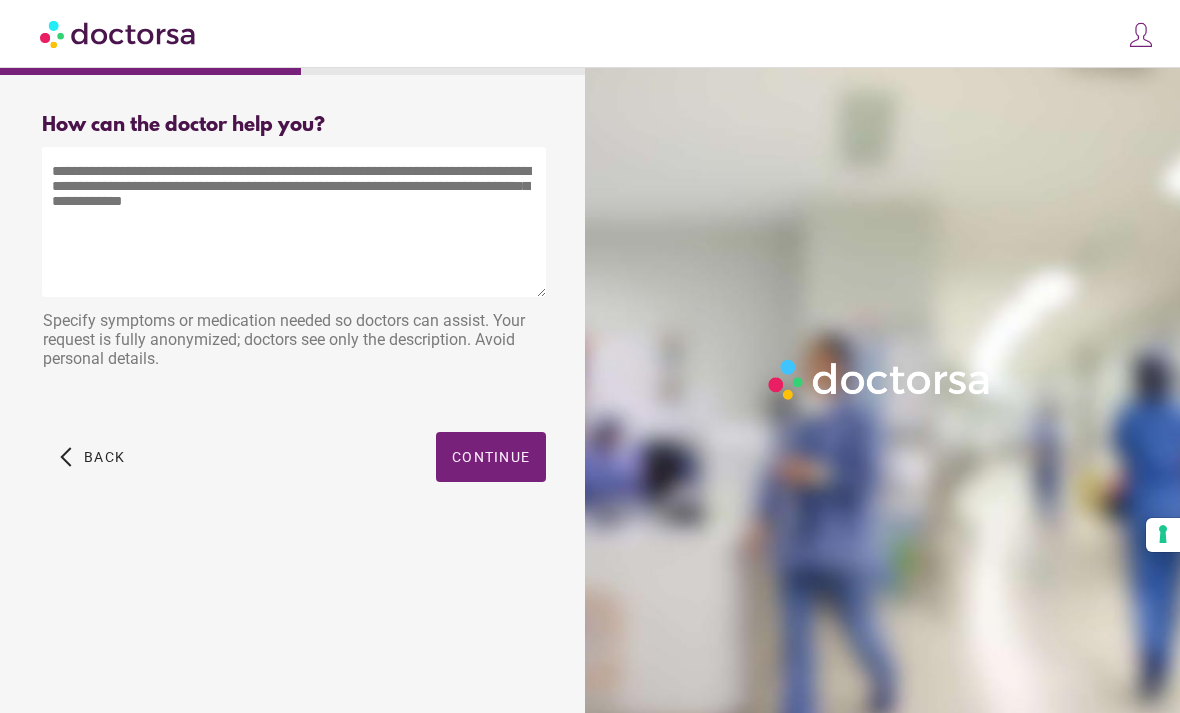 click at bounding box center [294, 222] 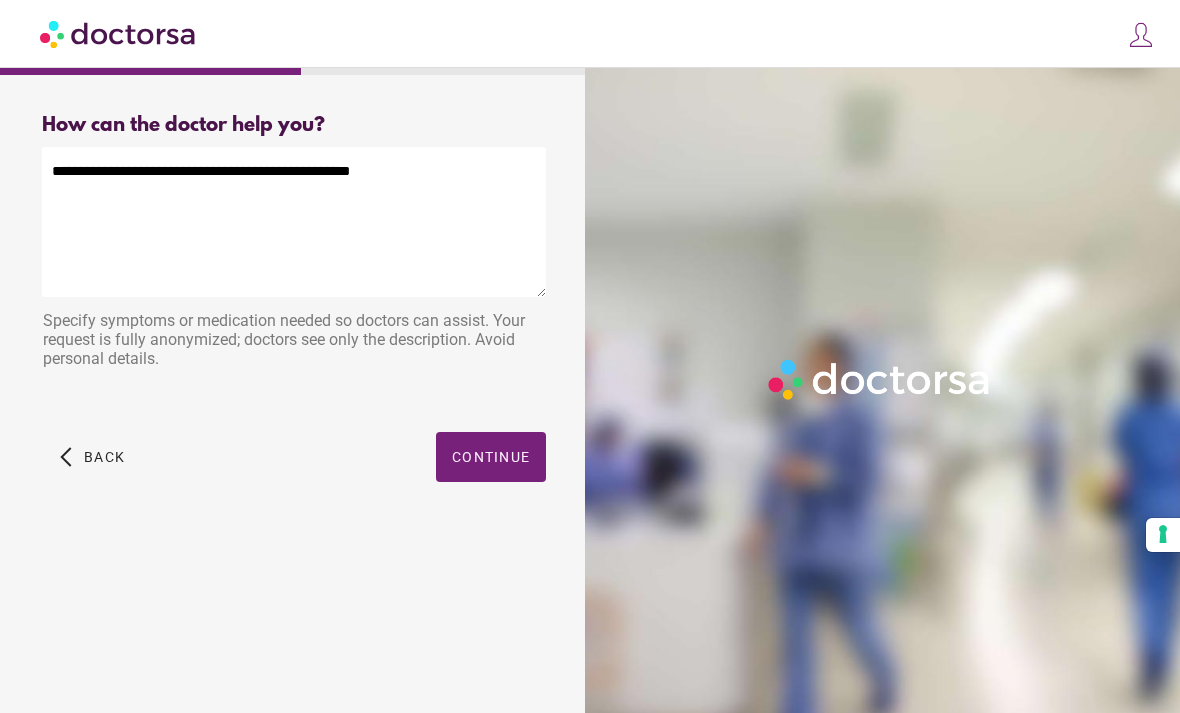 click on "**********" at bounding box center [294, 222] 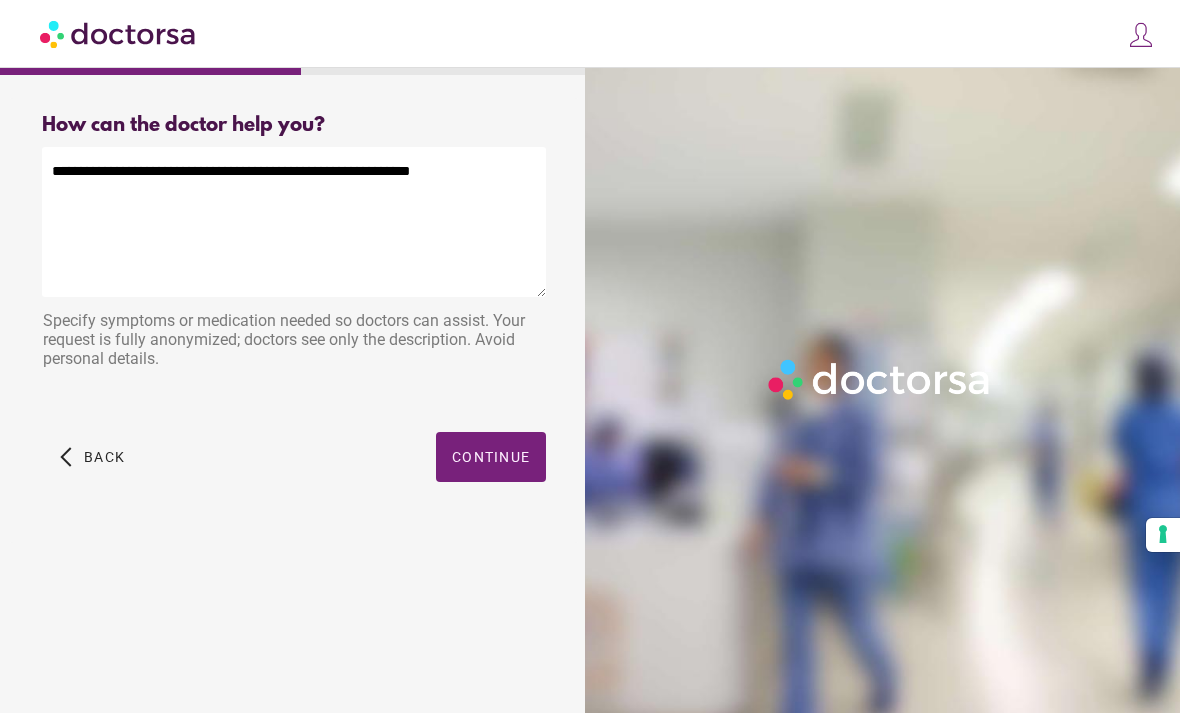 scroll, scrollTop: 0, scrollLeft: 0, axis: both 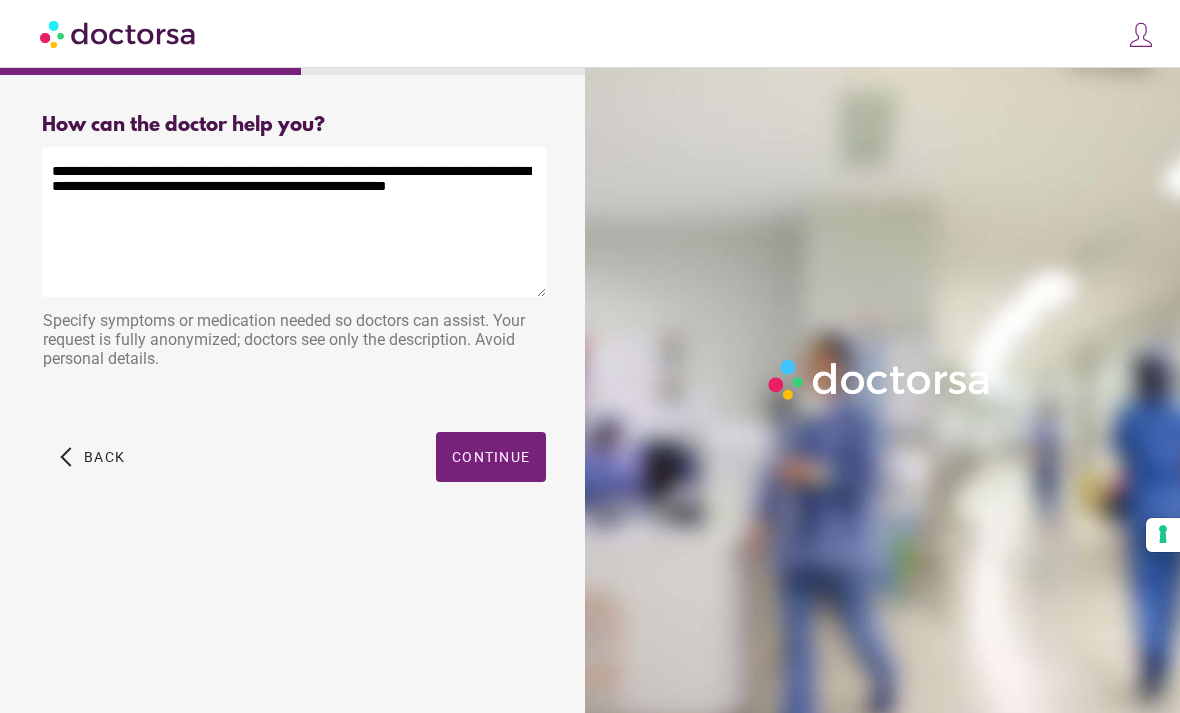 click on "**********" at bounding box center [294, 222] 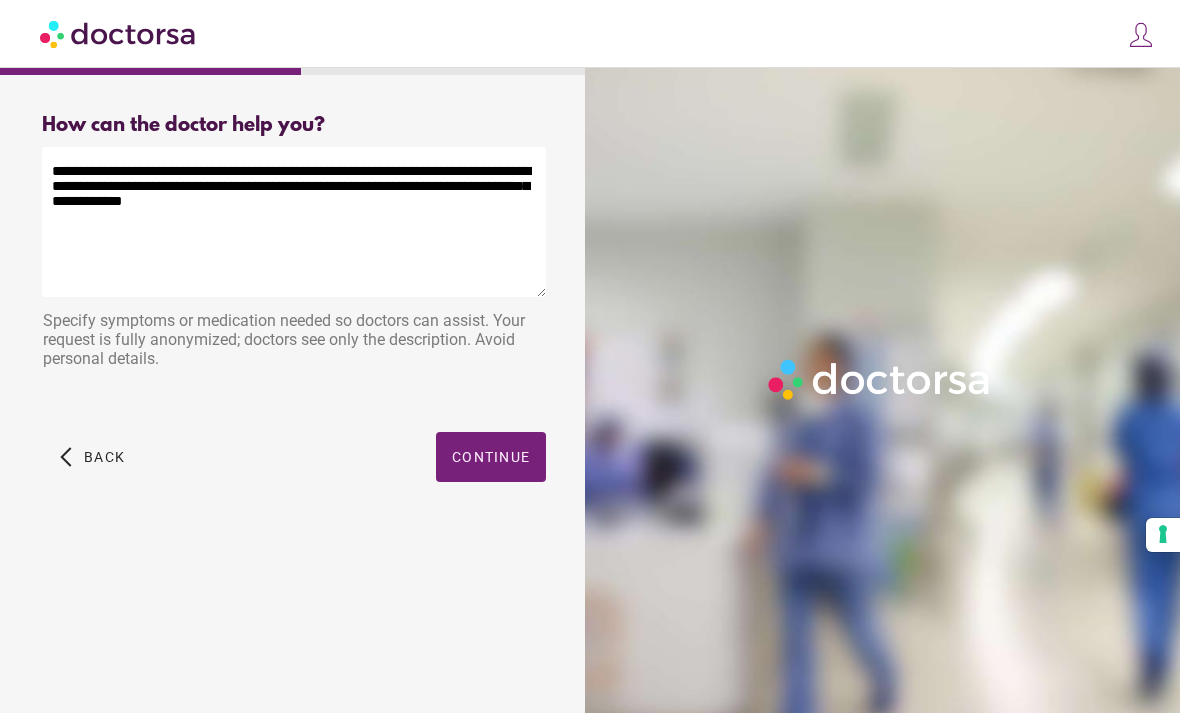 click on "**********" at bounding box center [294, 222] 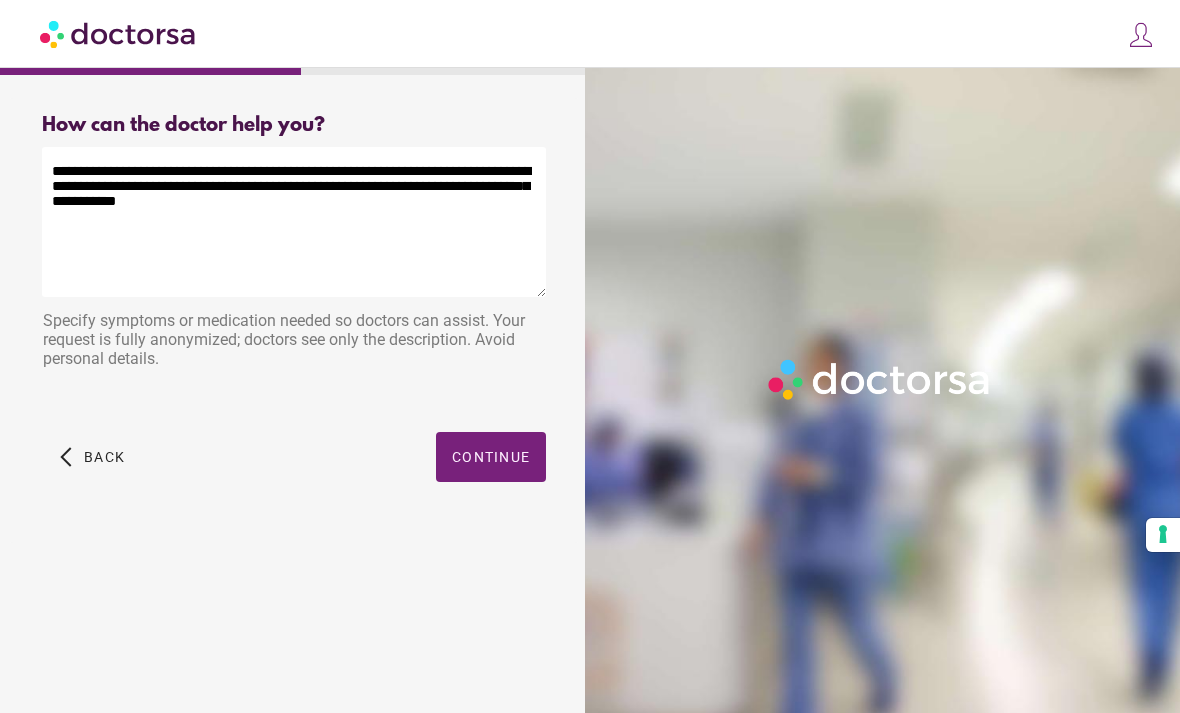 type on "**********" 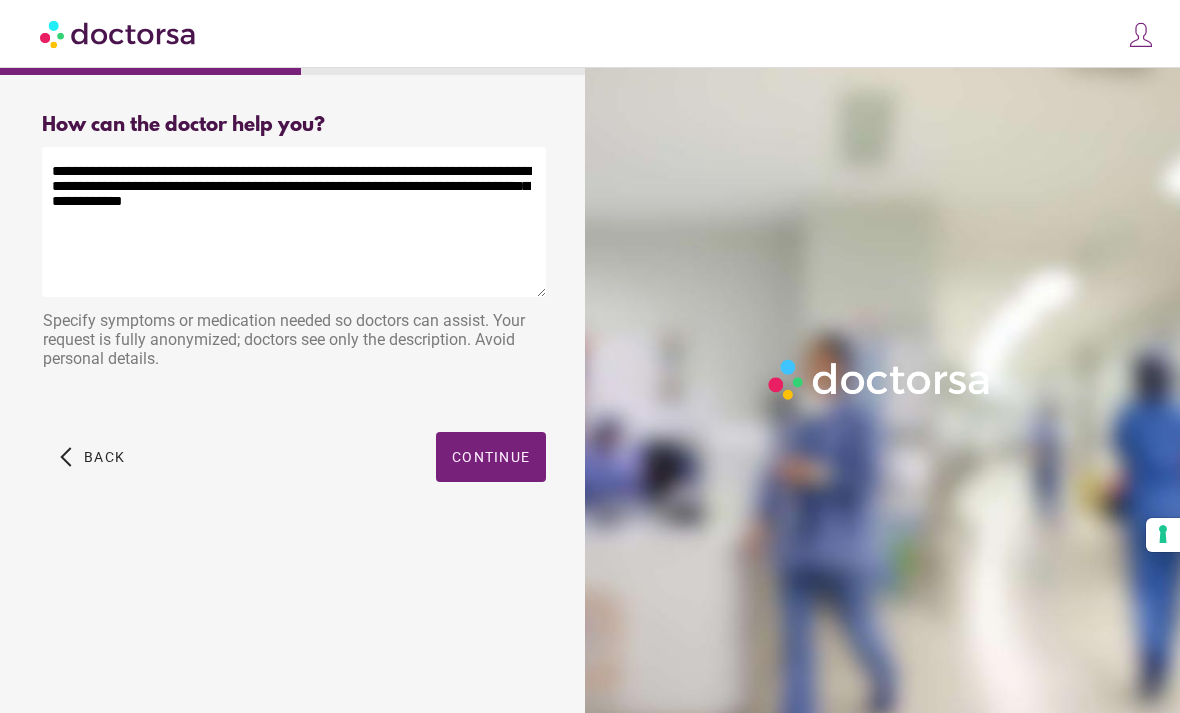 scroll, scrollTop: 0, scrollLeft: 0, axis: both 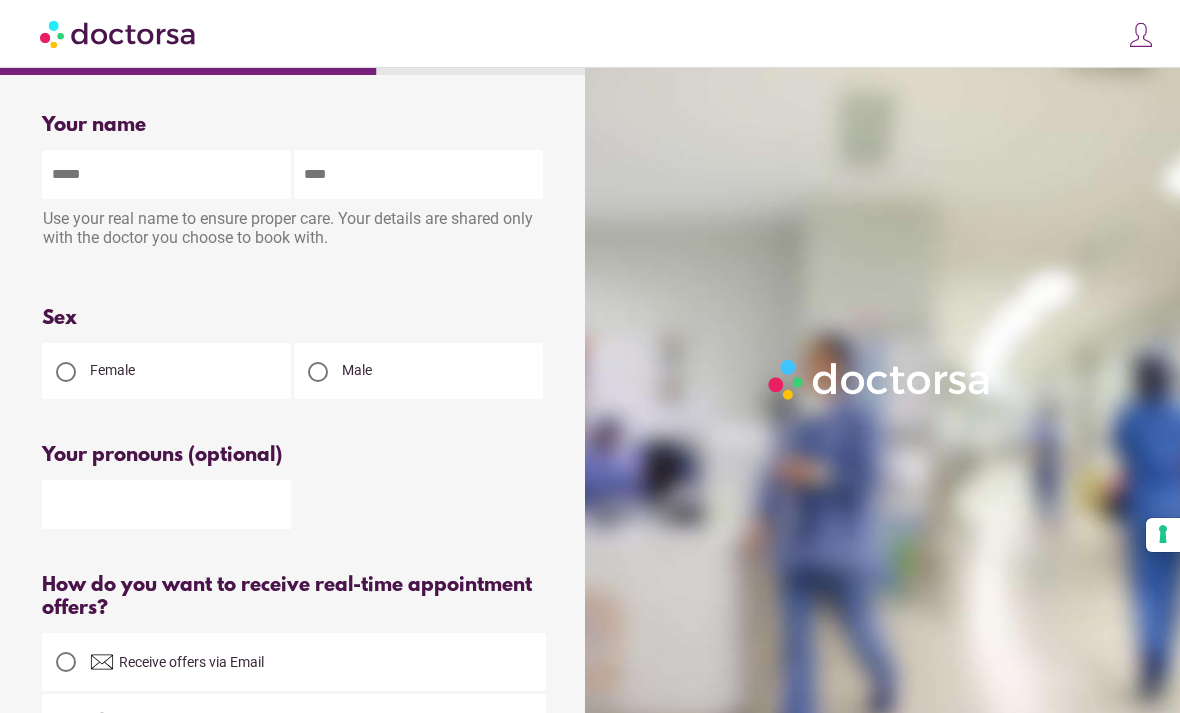 click at bounding box center (166, 174) 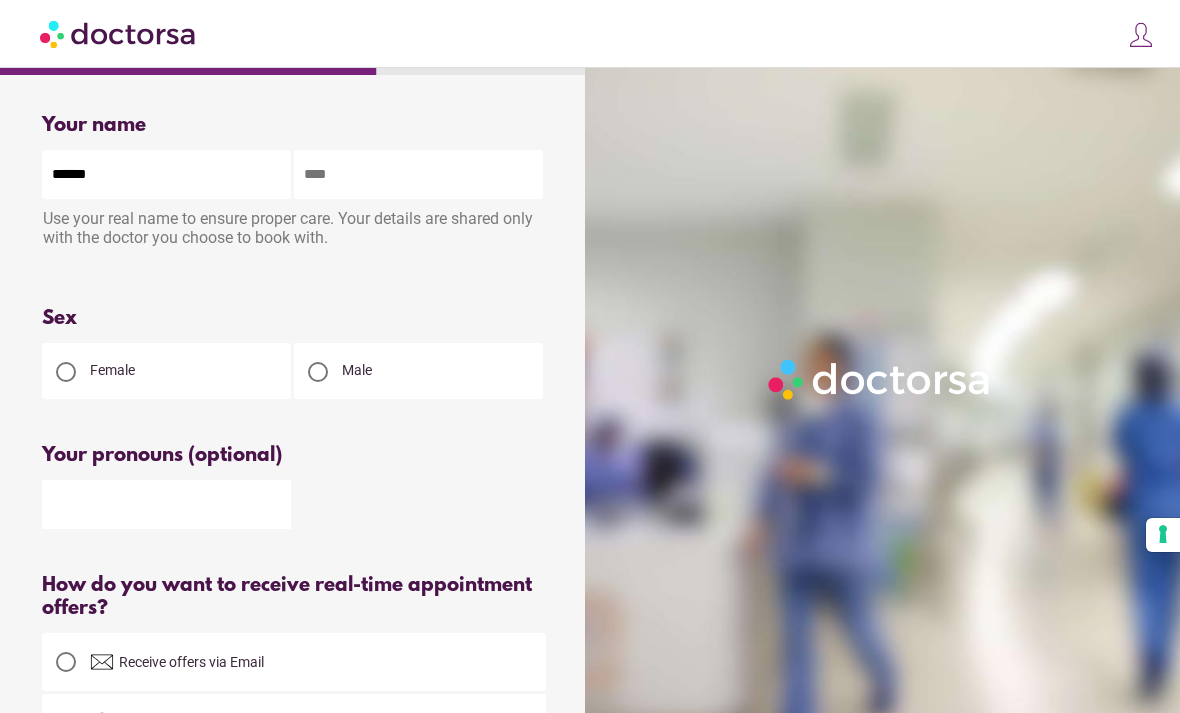 type on "******" 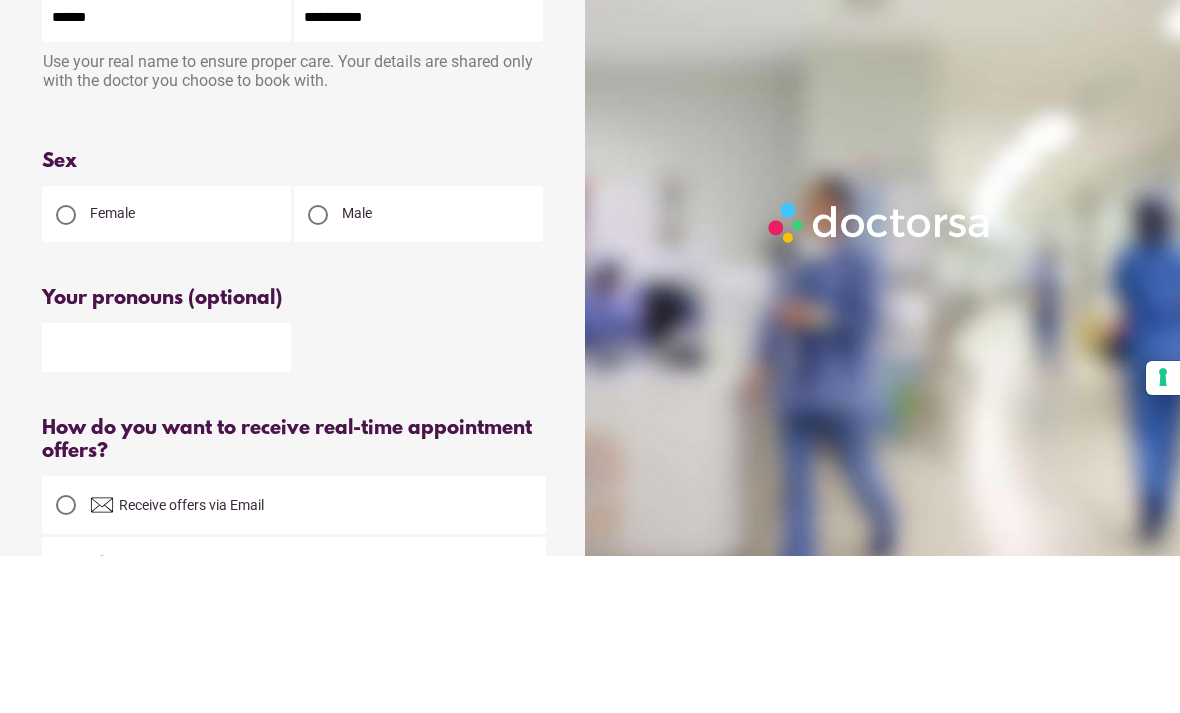 type on "**********" 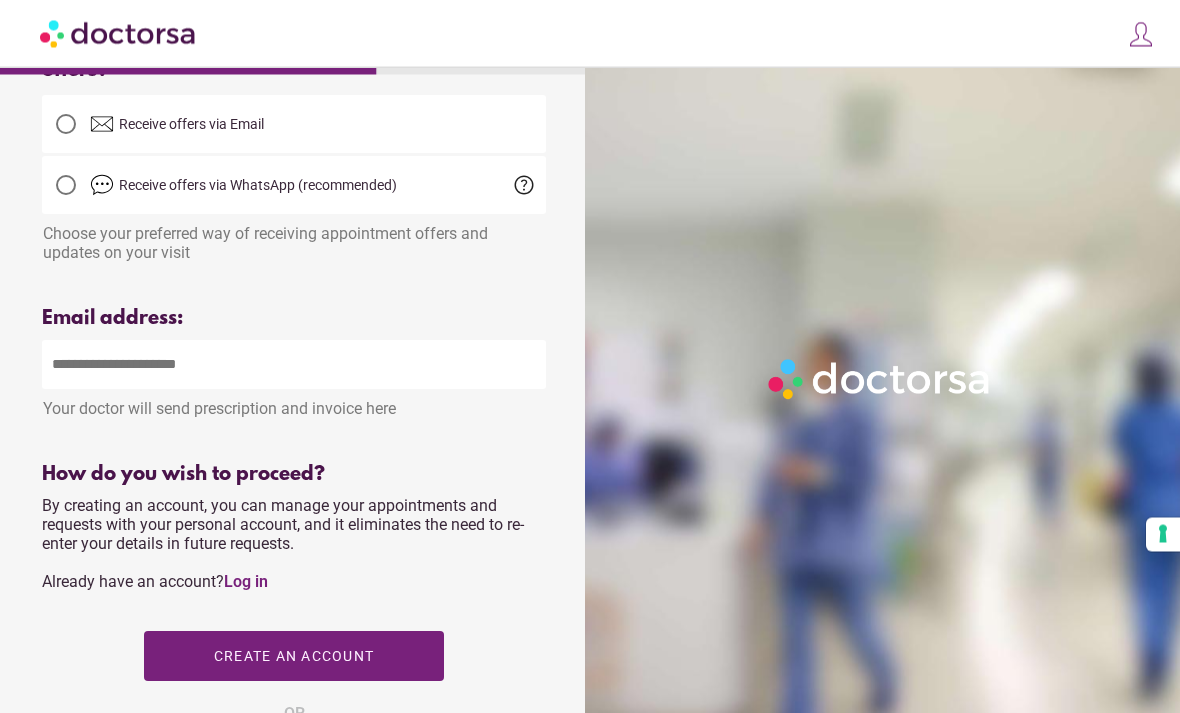 scroll, scrollTop: 539, scrollLeft: 0, axis: vertical 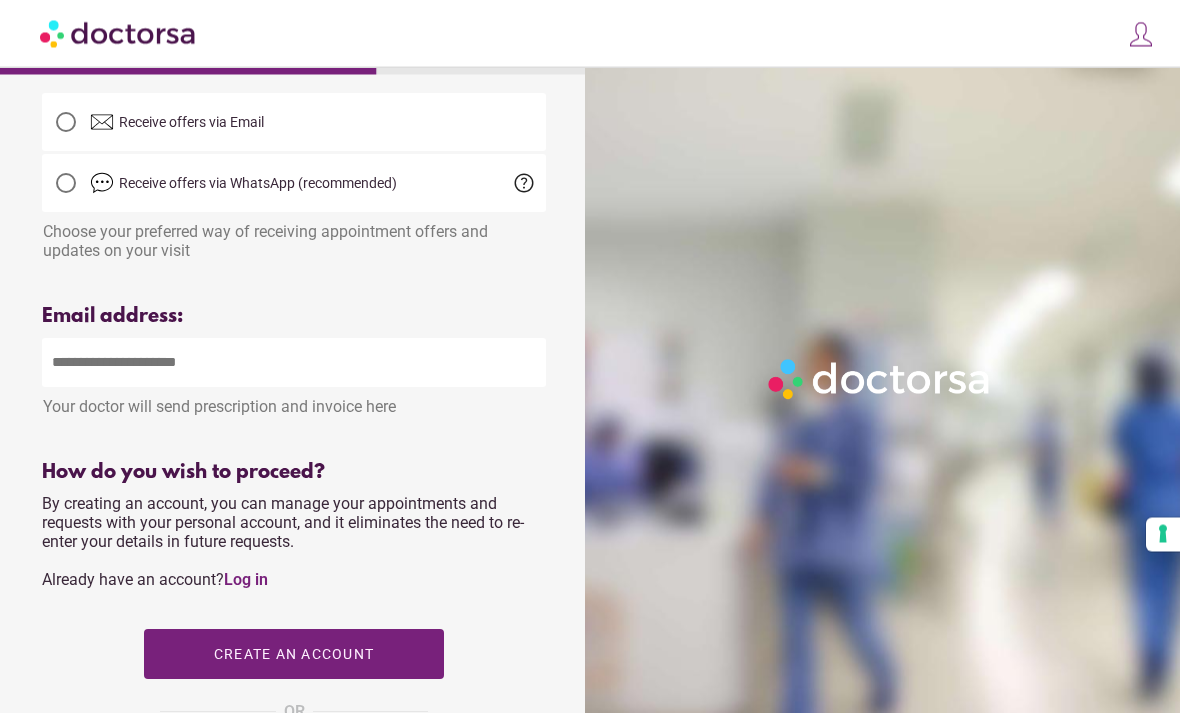 click on "Your doctor will send prescription and invoice here" at bounding box center (294, 402) 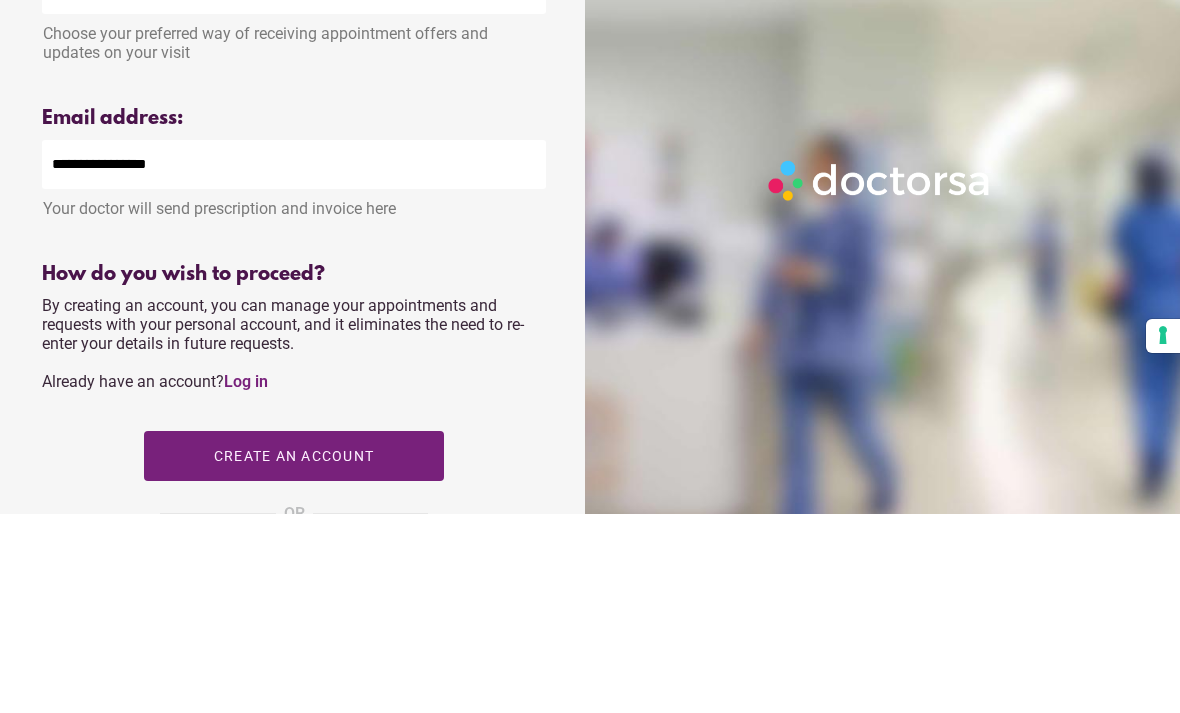 scroll, scrollTop: 739, scrollLeft: 0, axis: vertical 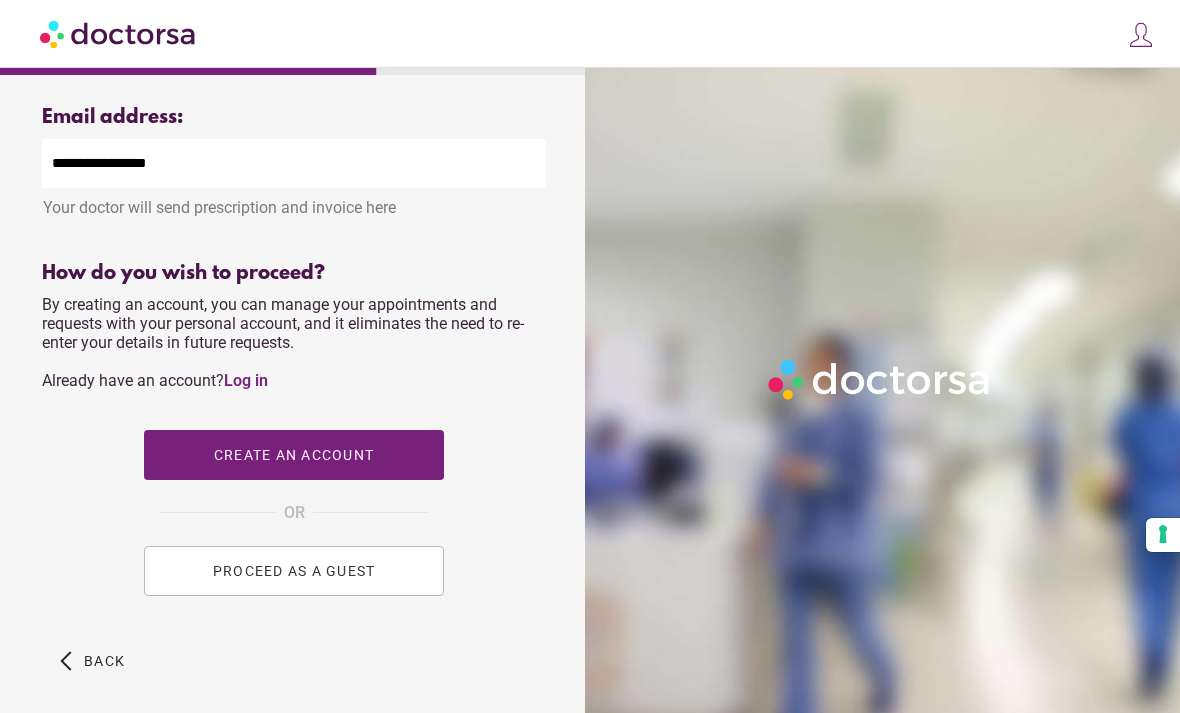 type on "**********" 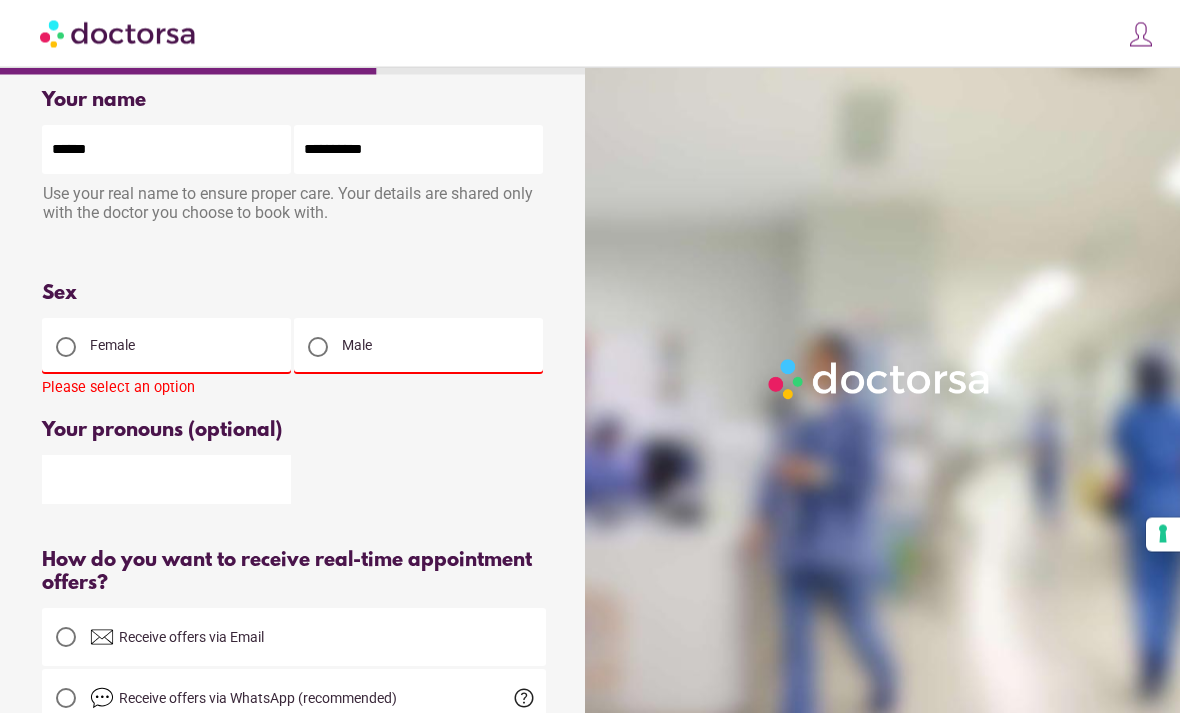 click at bounding box center [318, 348] 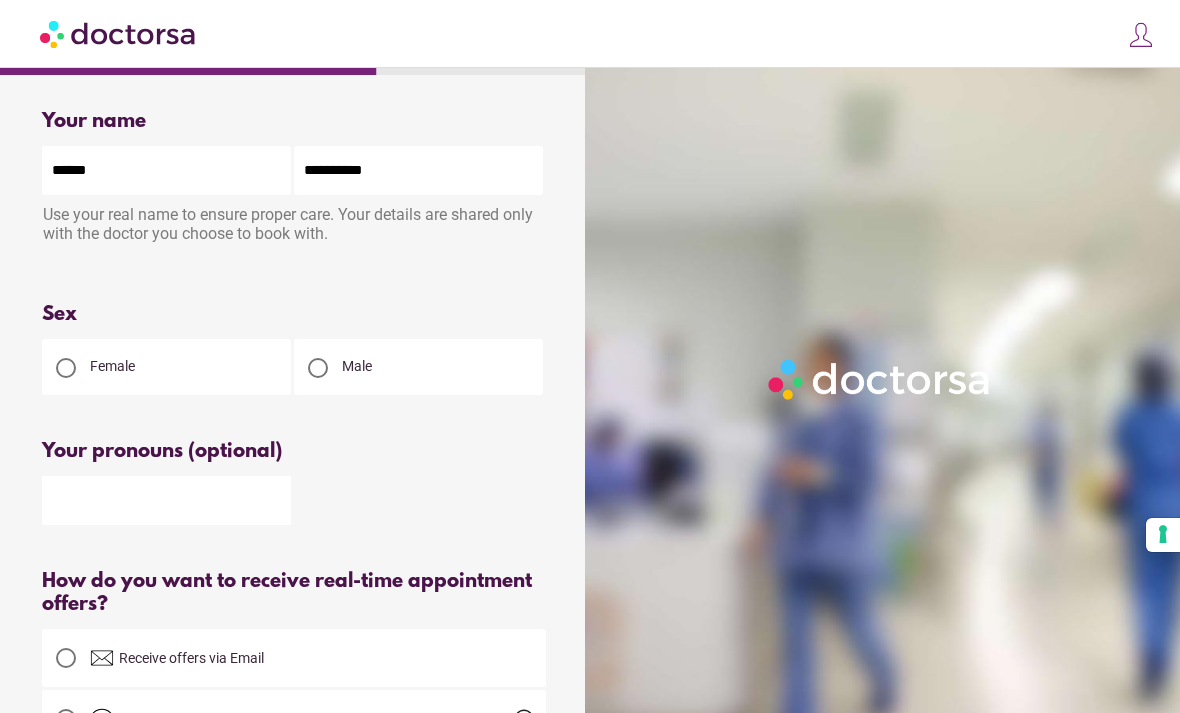 scroll, scrollTop: 0, scrollLeft: 0, axis: both 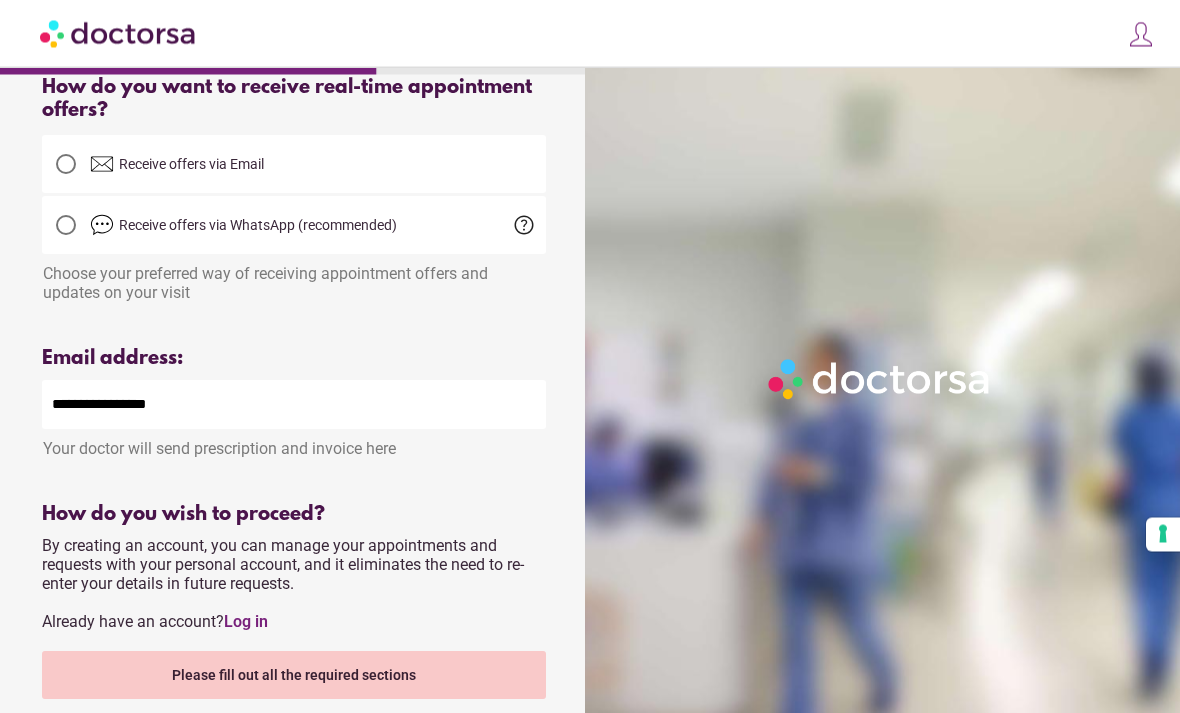 click at bounding box center (102, 165) 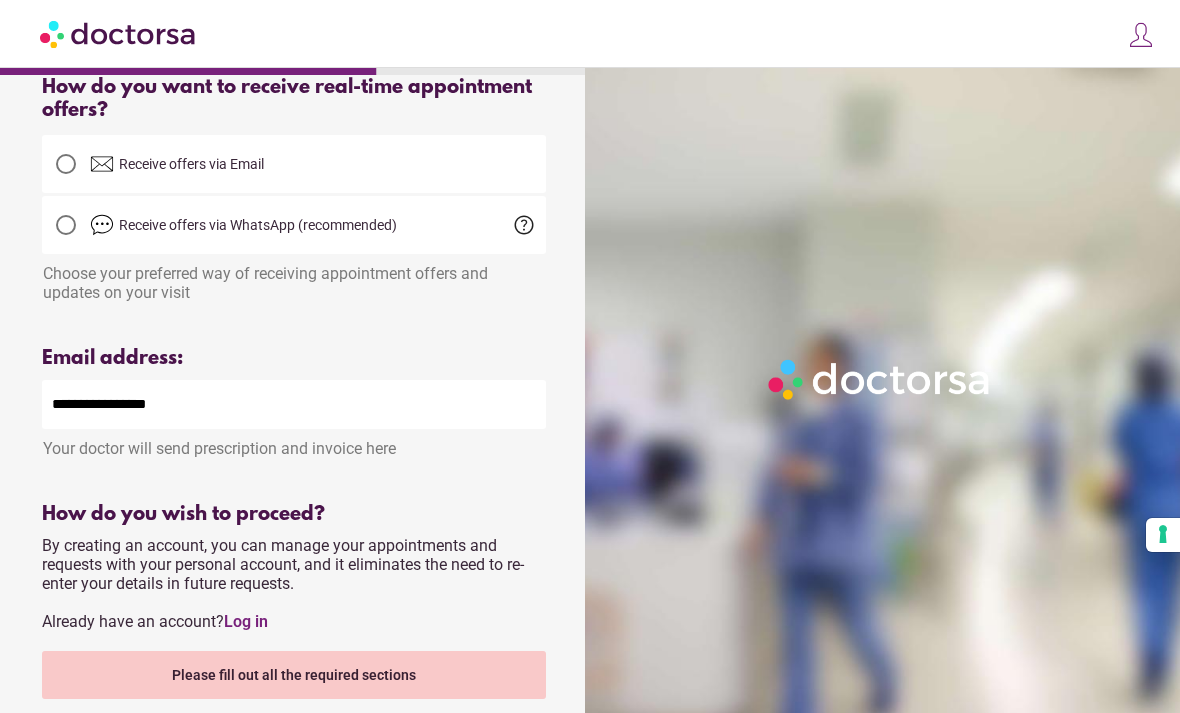 click at bounding box center [102, 225] 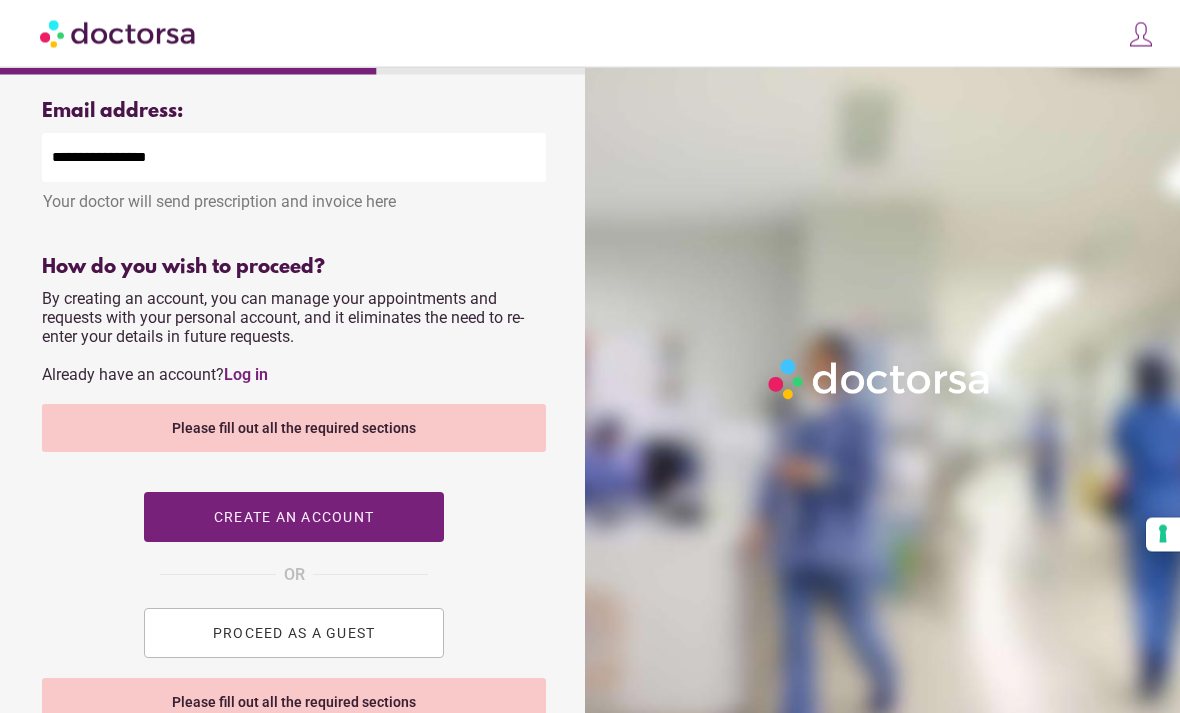scroll, scrollTop: 738, scrollLeft: 0, axis: vertical 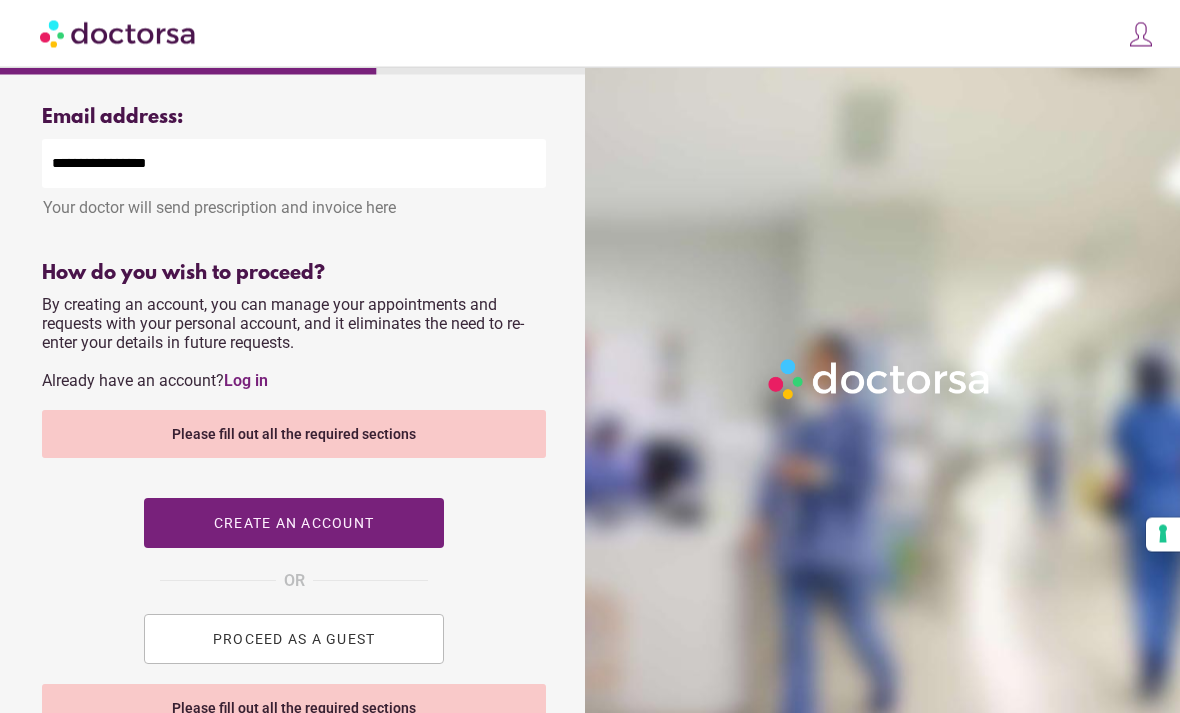 click at bounding box center [294, 524] 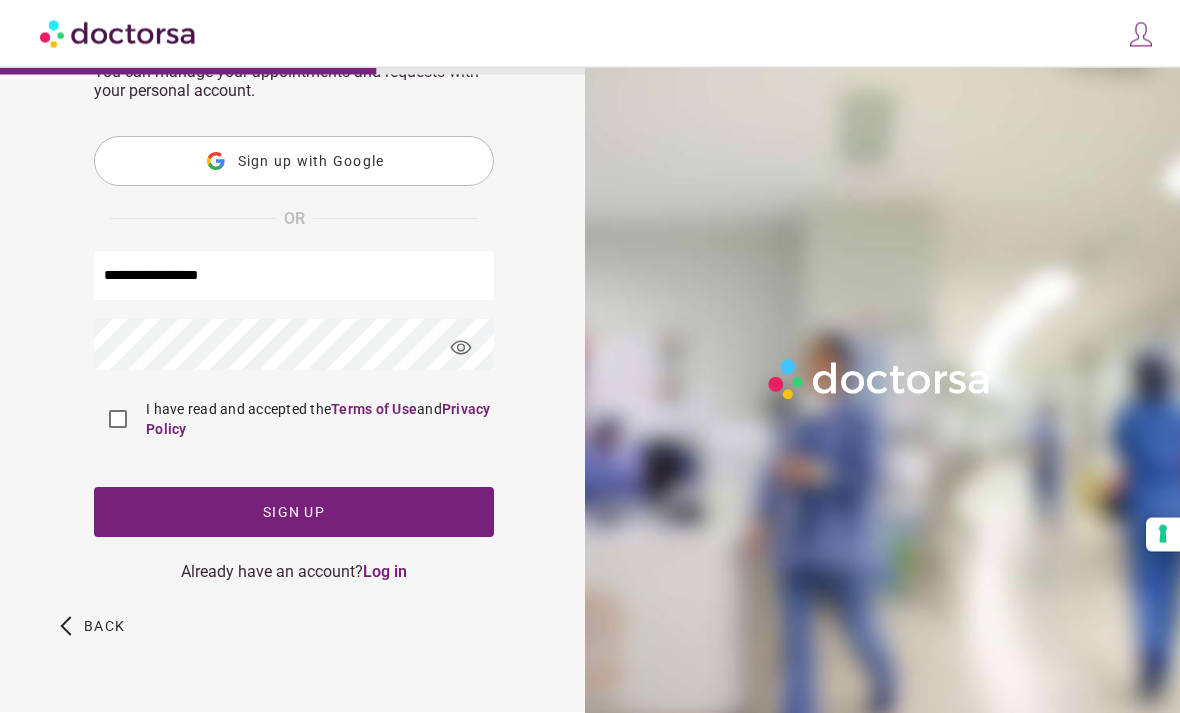 scroll, scrollTop: 0, scrollLeft: 0, axis: both 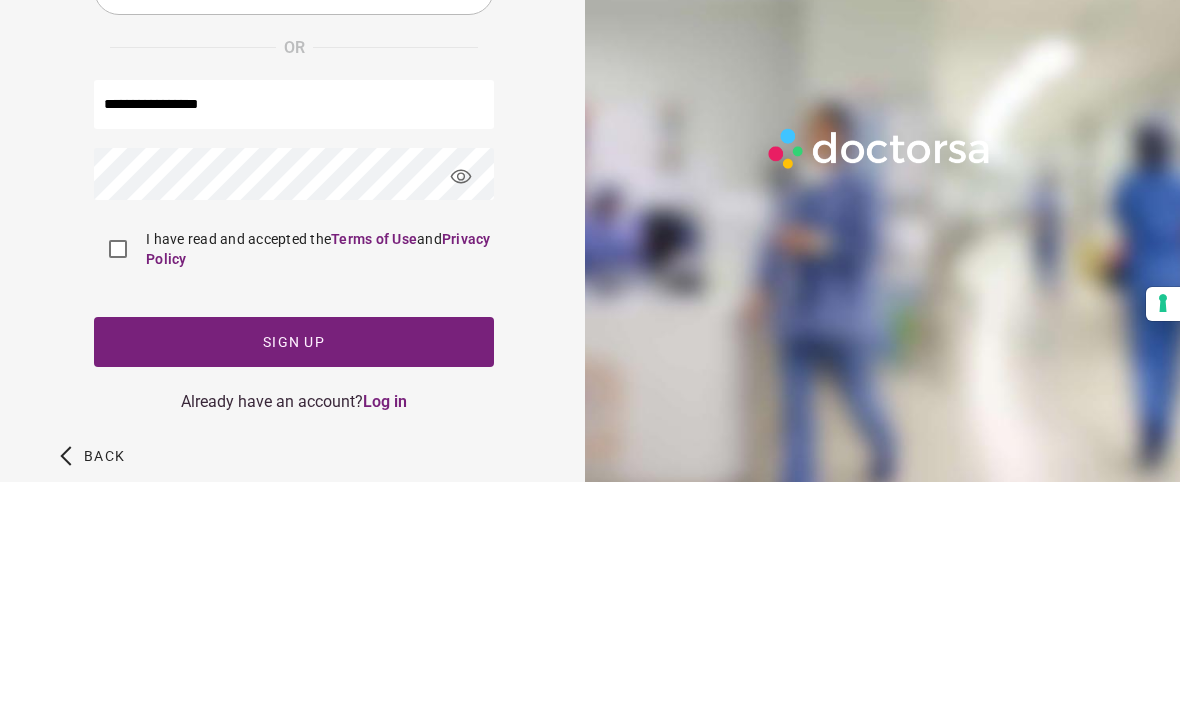 click on "visibility" at bounding box center (461, 408) 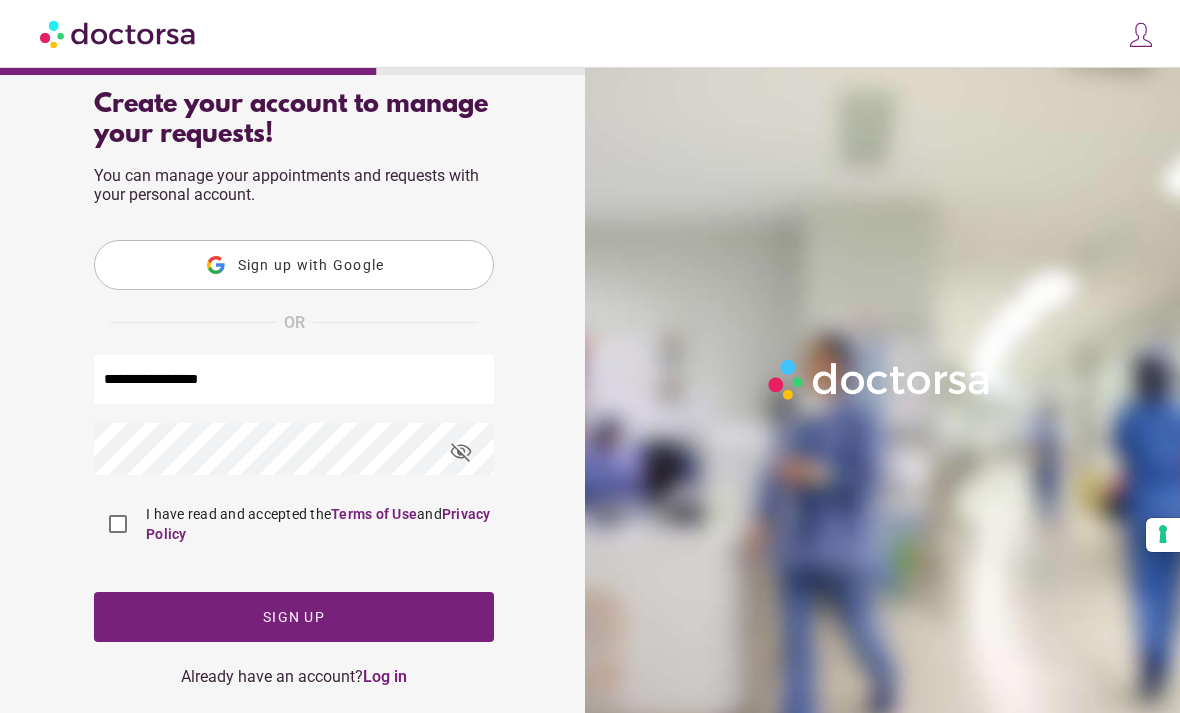 scroll, scrollTop: 75, scrollLeft: 0, axis: vertical 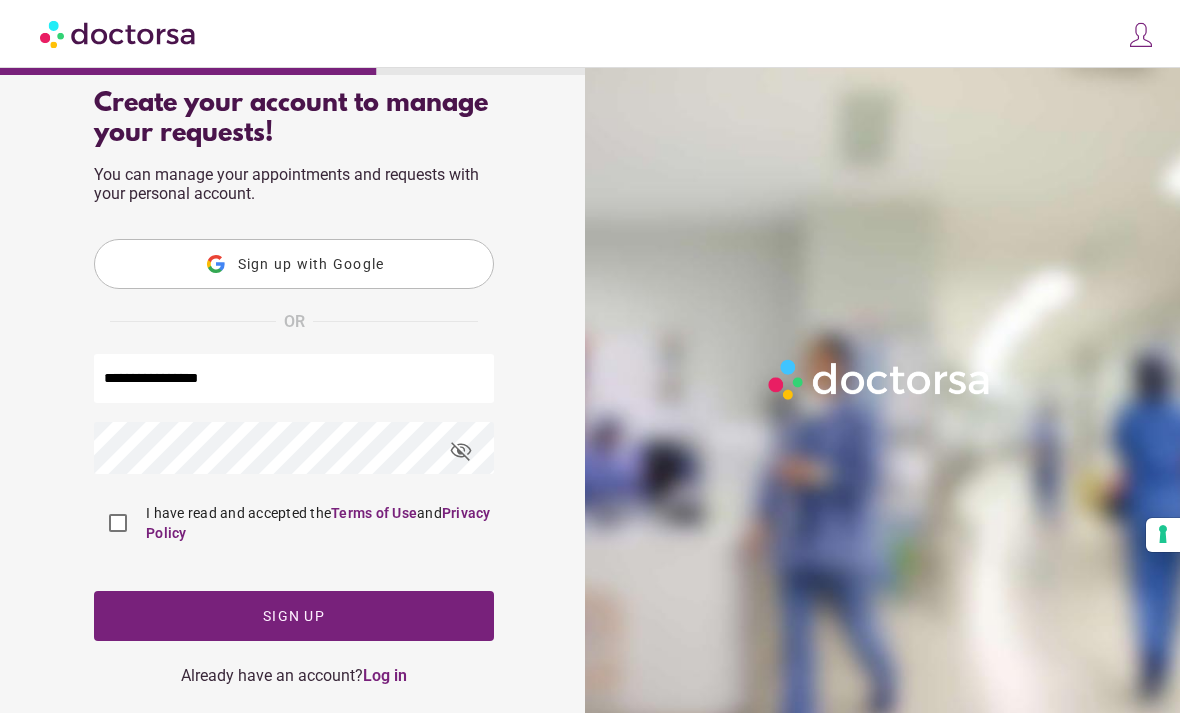 click at bounding box center (294, 616) 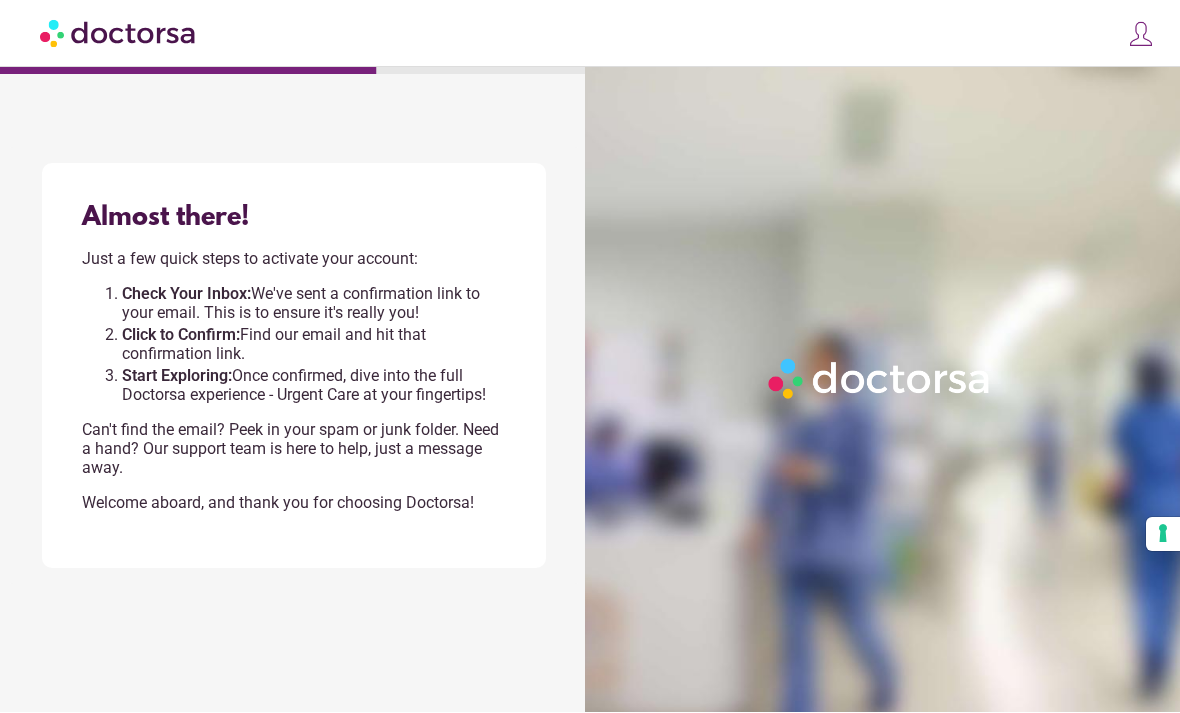 scroll, scrollTop: 64, scrollLeft: 0, axis: vertical 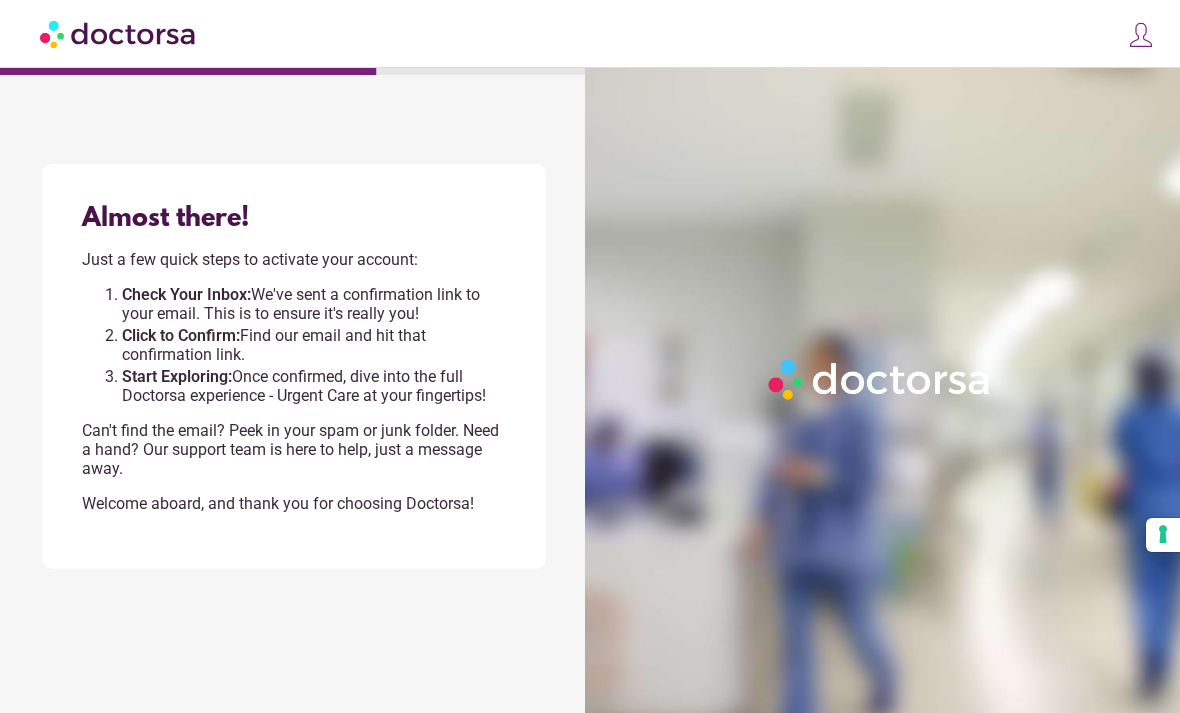 click at bounding box center [1141, 35] 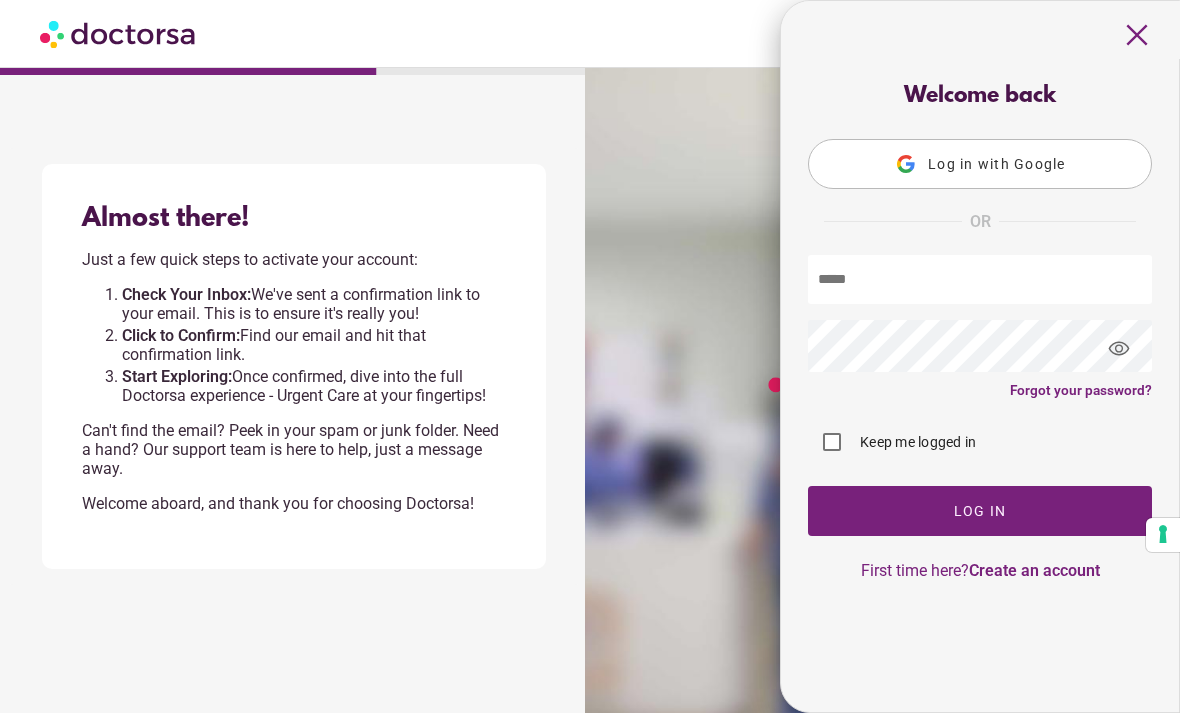 click at bounding box center [980, 279] 